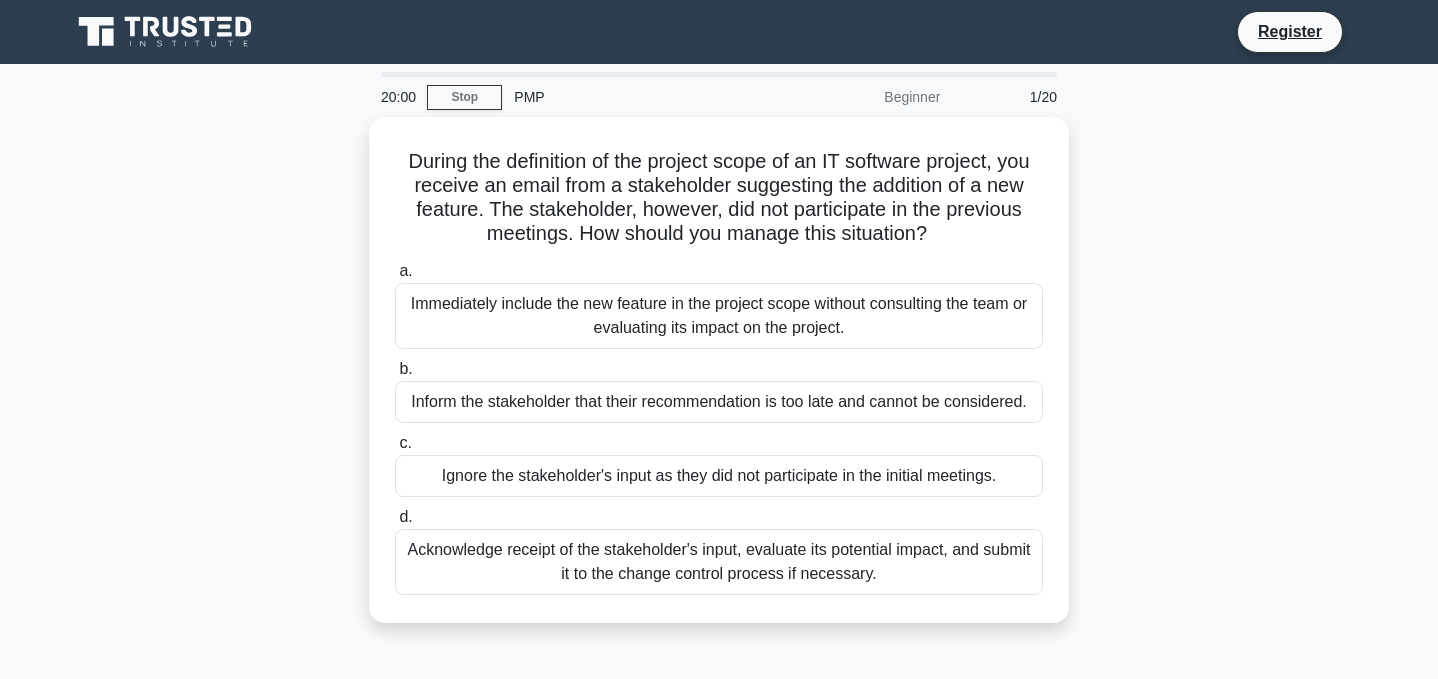 scroll, scrollTop: 0, scrollLeft: 0, axis: both 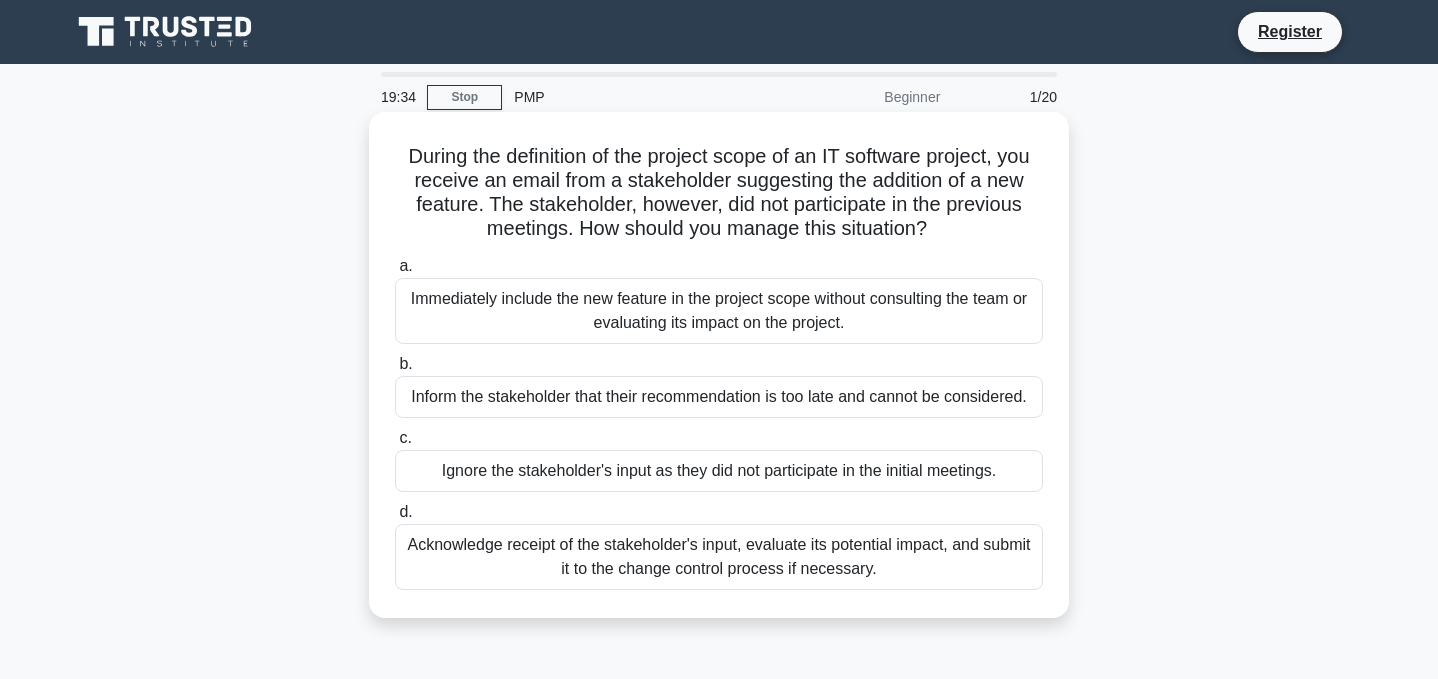 click on "Acknowledge receipt of the stakeholder's input, evaluate its potential impact, and submit it to the change control process if necessary." at bounding box center (719, 557) 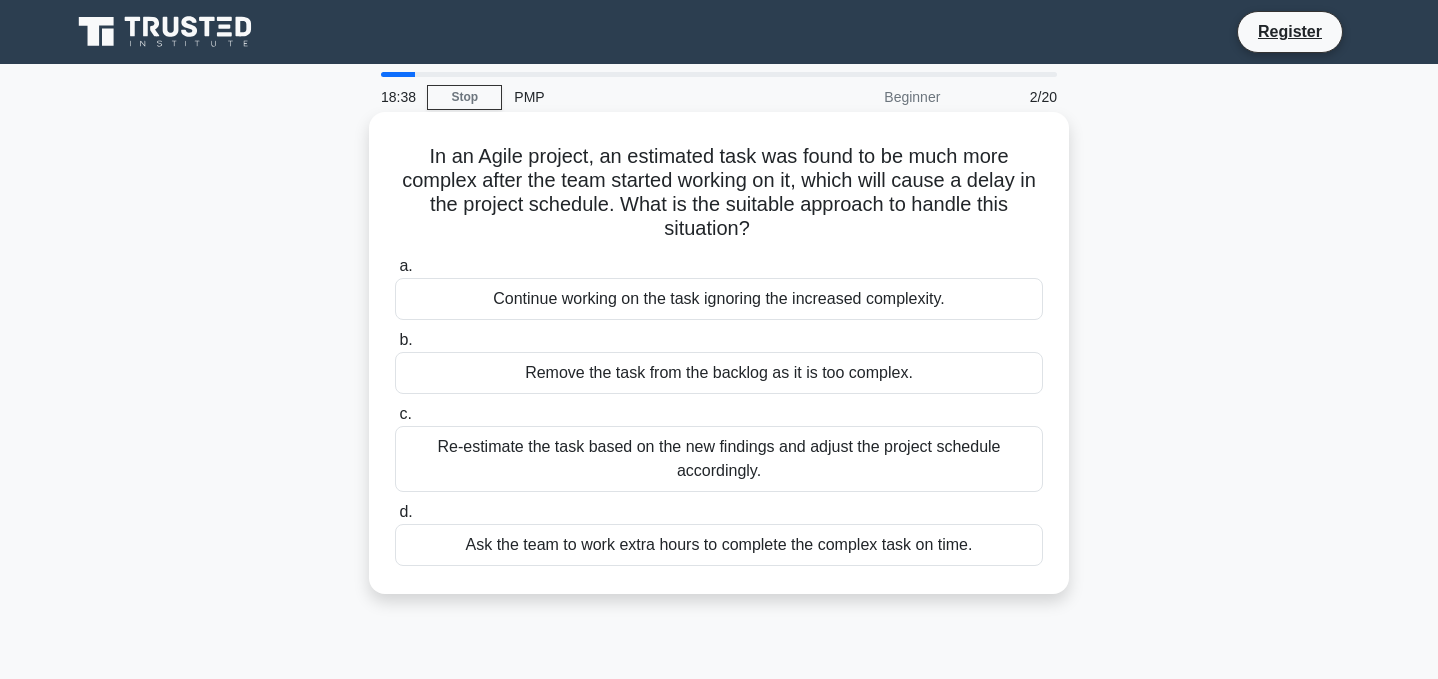 click on "Re-estimate the task based on the new findings and adjust the project schedule accordingly." at bounding box center [719, 459] 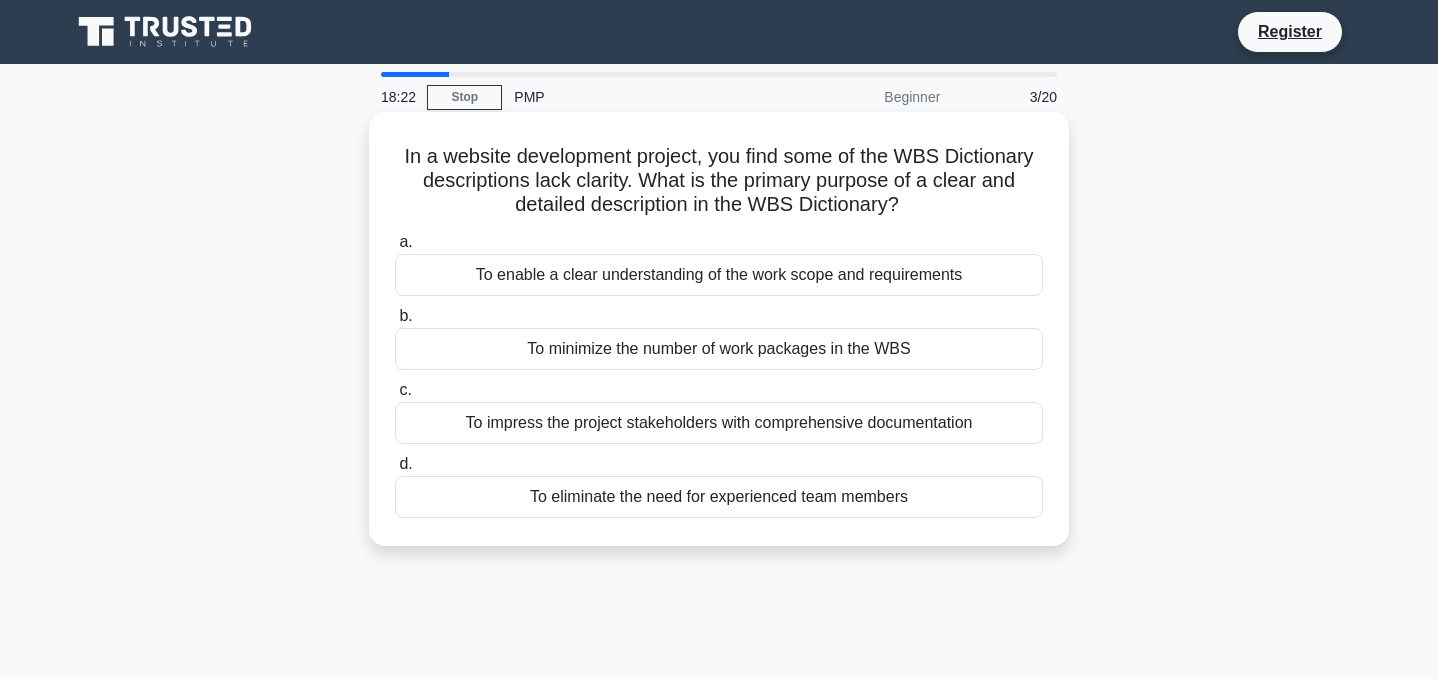 click on "To enable a clear understanding of the work scope and requirements" at bounding box center (719, 275) 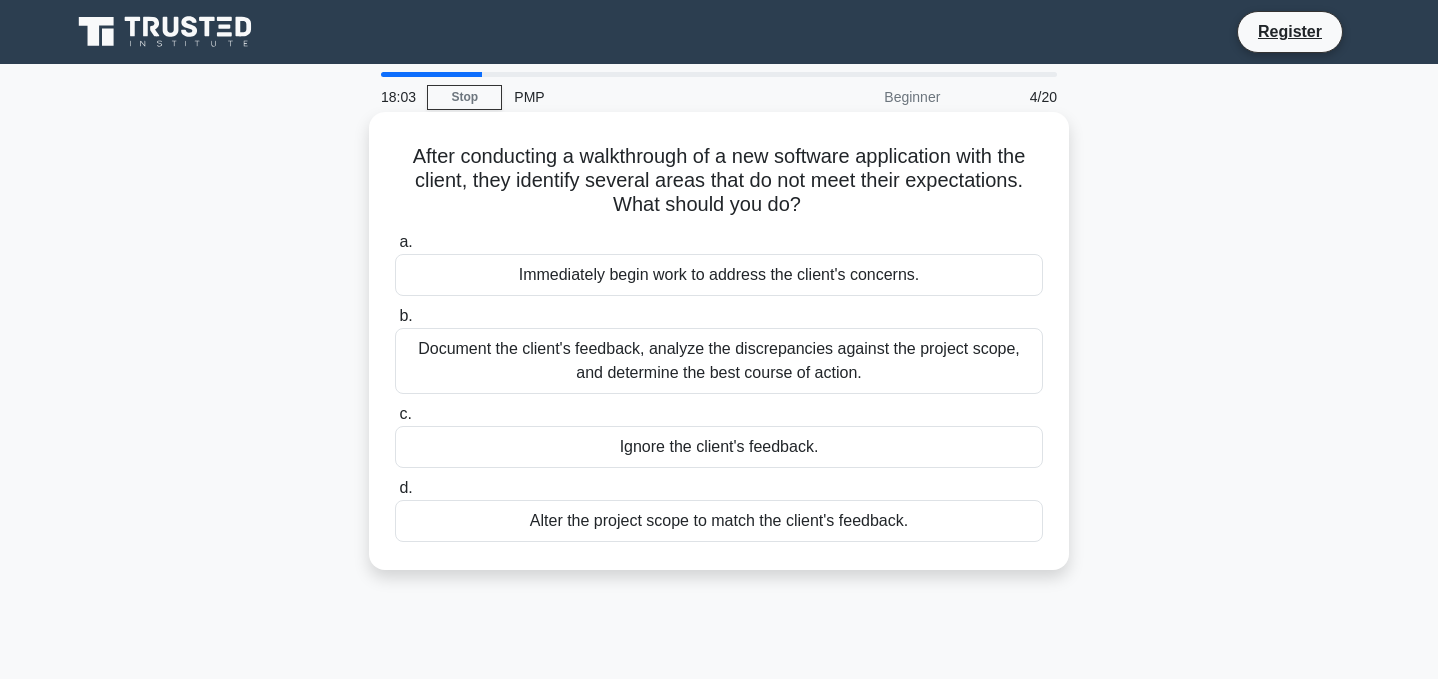 click on "Document the client's feedback, analyze the discrepancies against the project scope, and determine the best course of action." at bounding box center (719, 361) 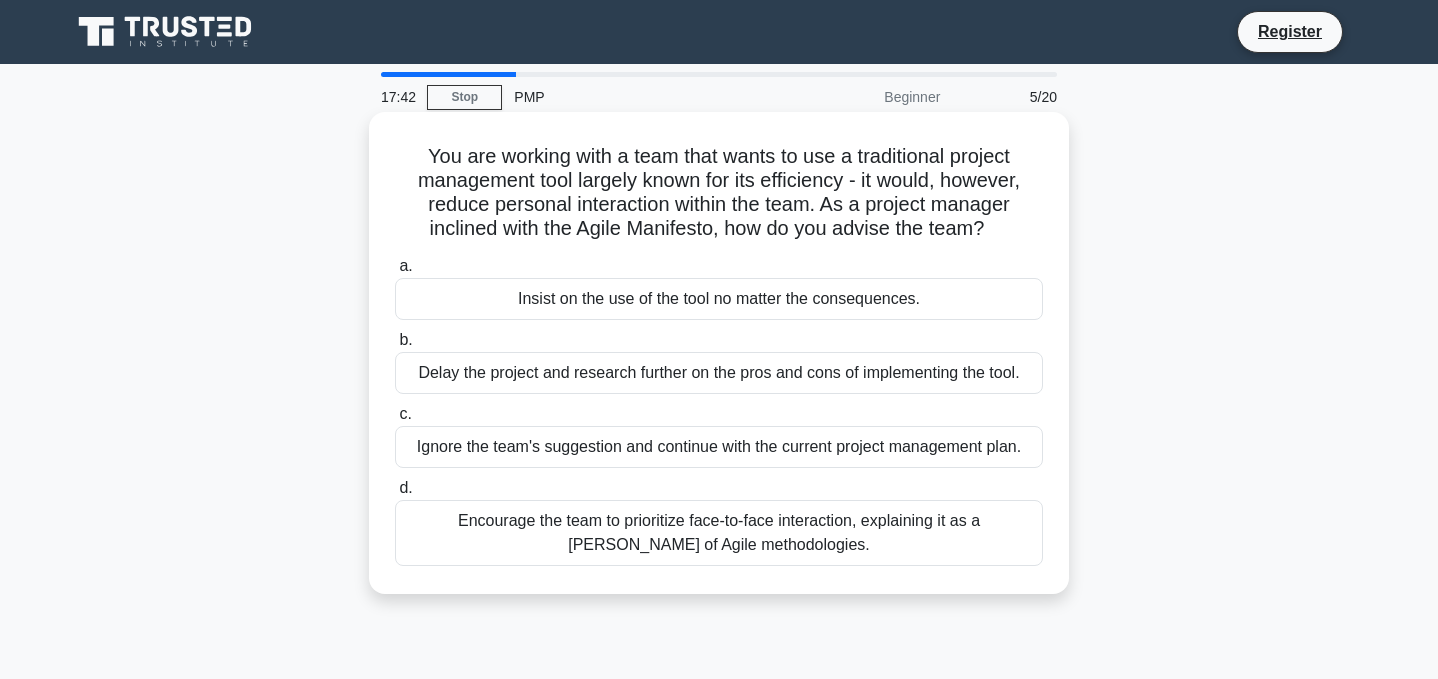 click on "Encourage the team to prioritize face-to-face interaction, explaining it as a tenet of Agile methodologies." at bounding box center (719, 533) 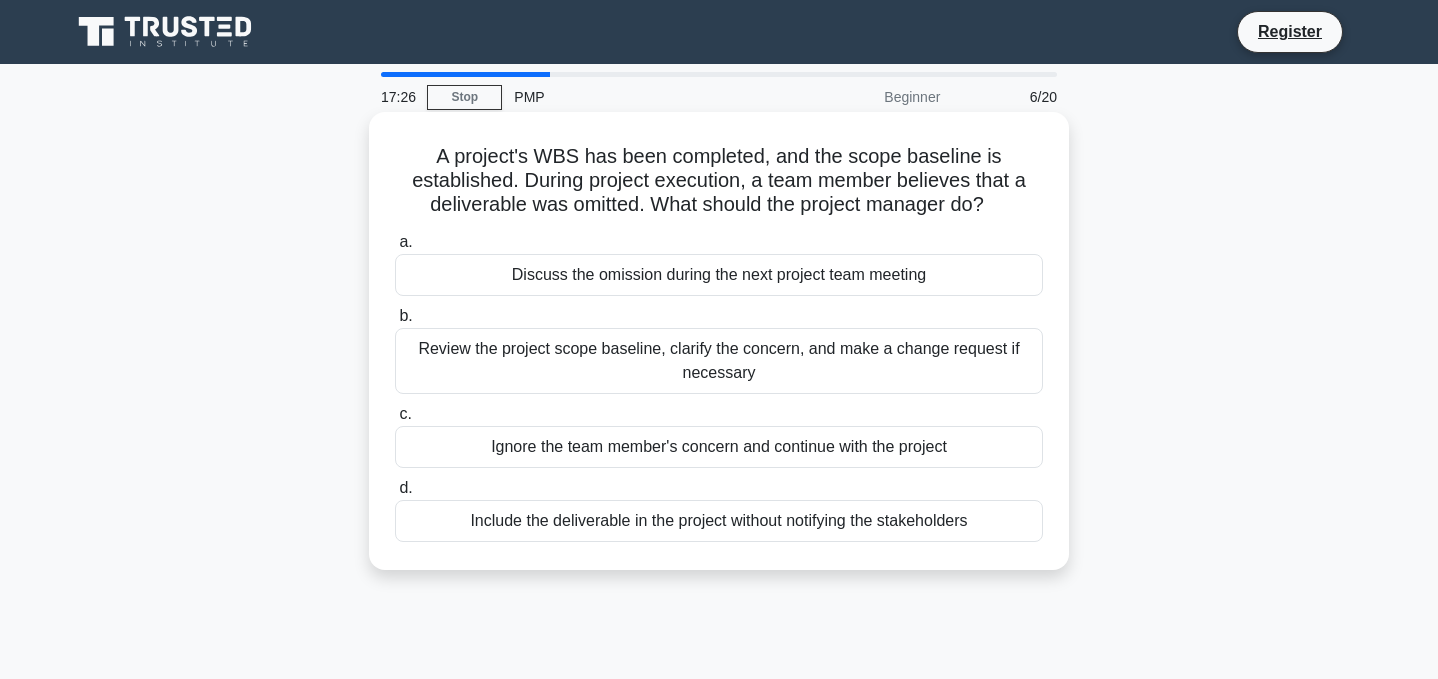 click on "Review the project scope baseline, clarify the concern, and make a change request if necessary" at bounding box center (719, 361) 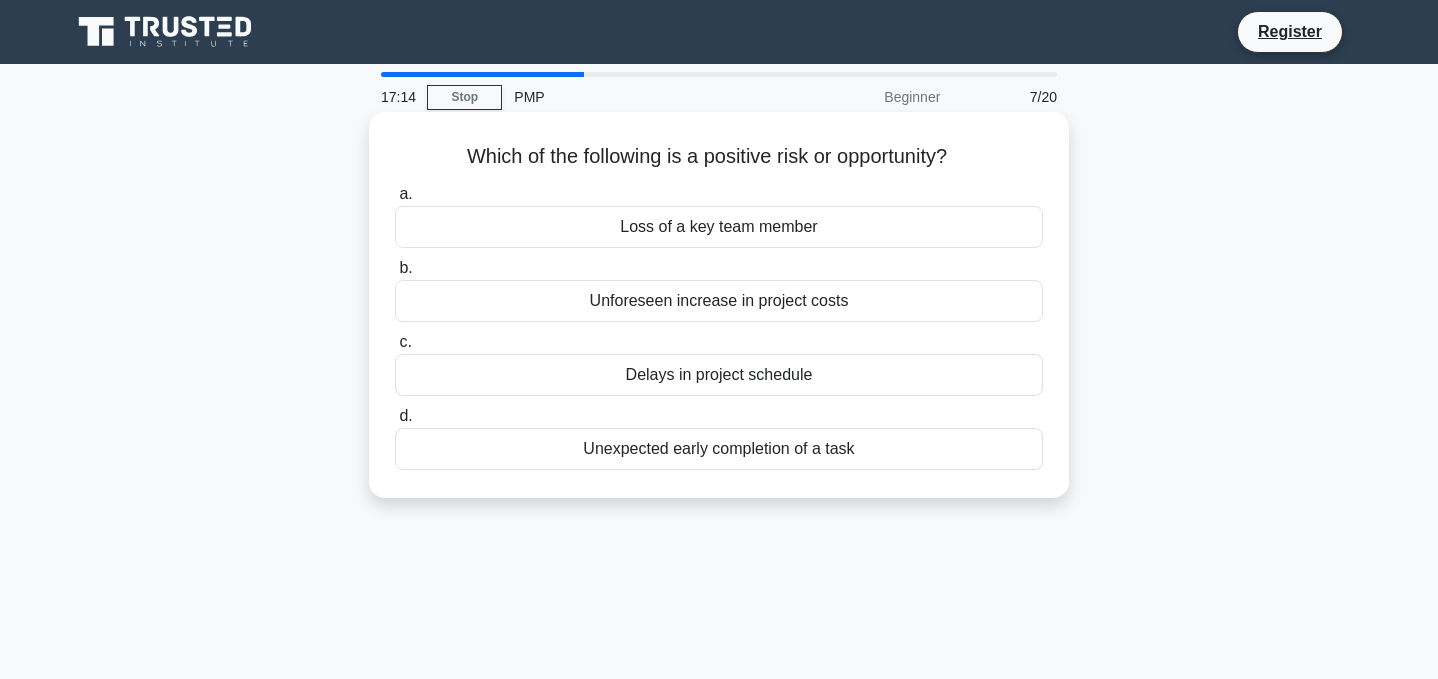 click on "Unexpected early completion of a task" at bounding box center [719, 449] 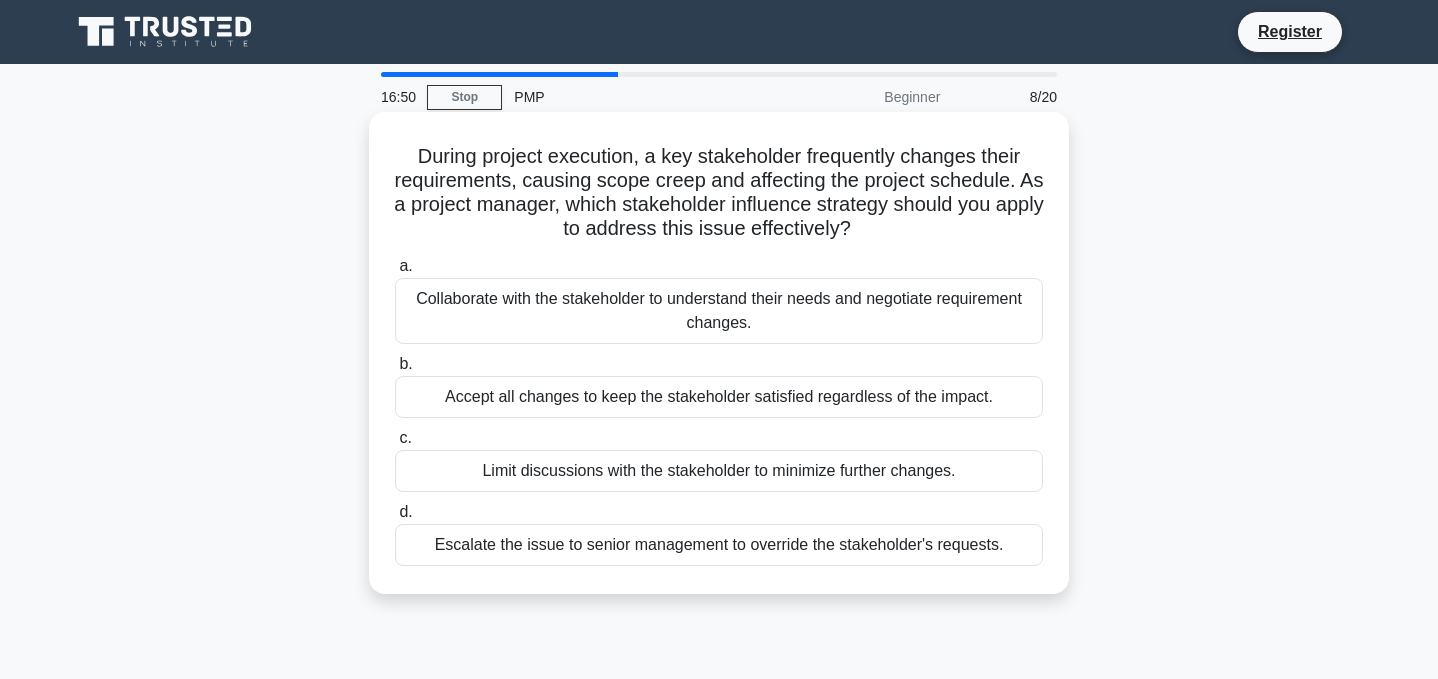 click on "Collaborate with the stakeholder to understand their needs and negotiate requirement changes." at bounding box center (719, 311) 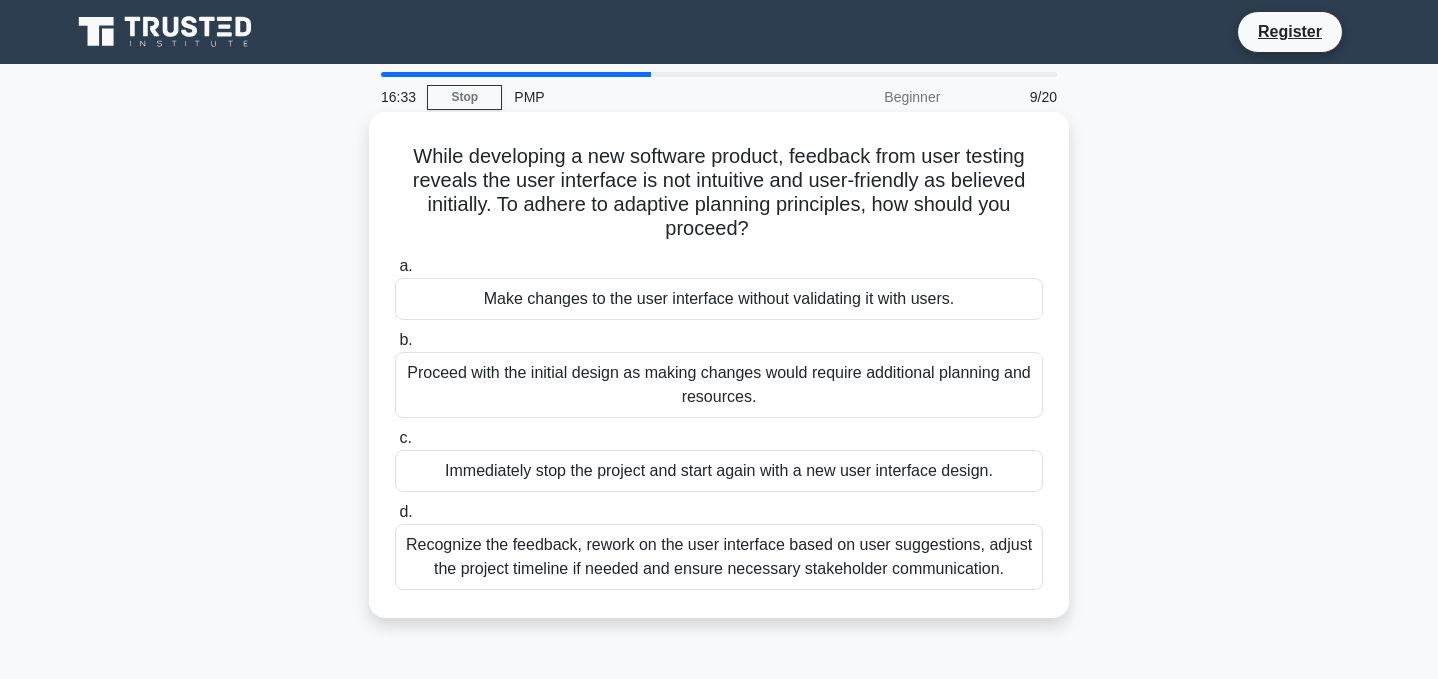 click on "Recognize the feedback, rework on the user interface based on user suggestions, adjust the project timeline if needed and ensure necessary stakeholder communication." at bounding box center [719, 557] 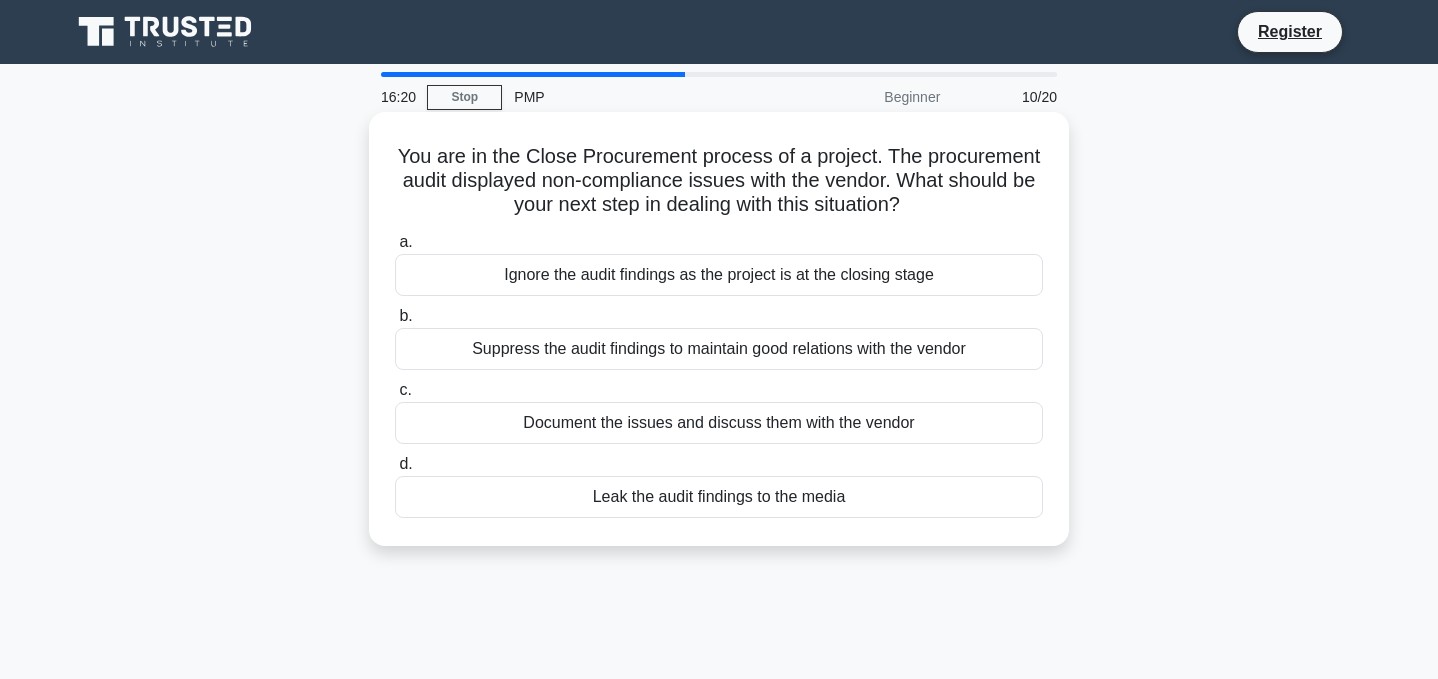 click on "Document the issues and discuss them with the vendor" at bounding box center [719, 423] 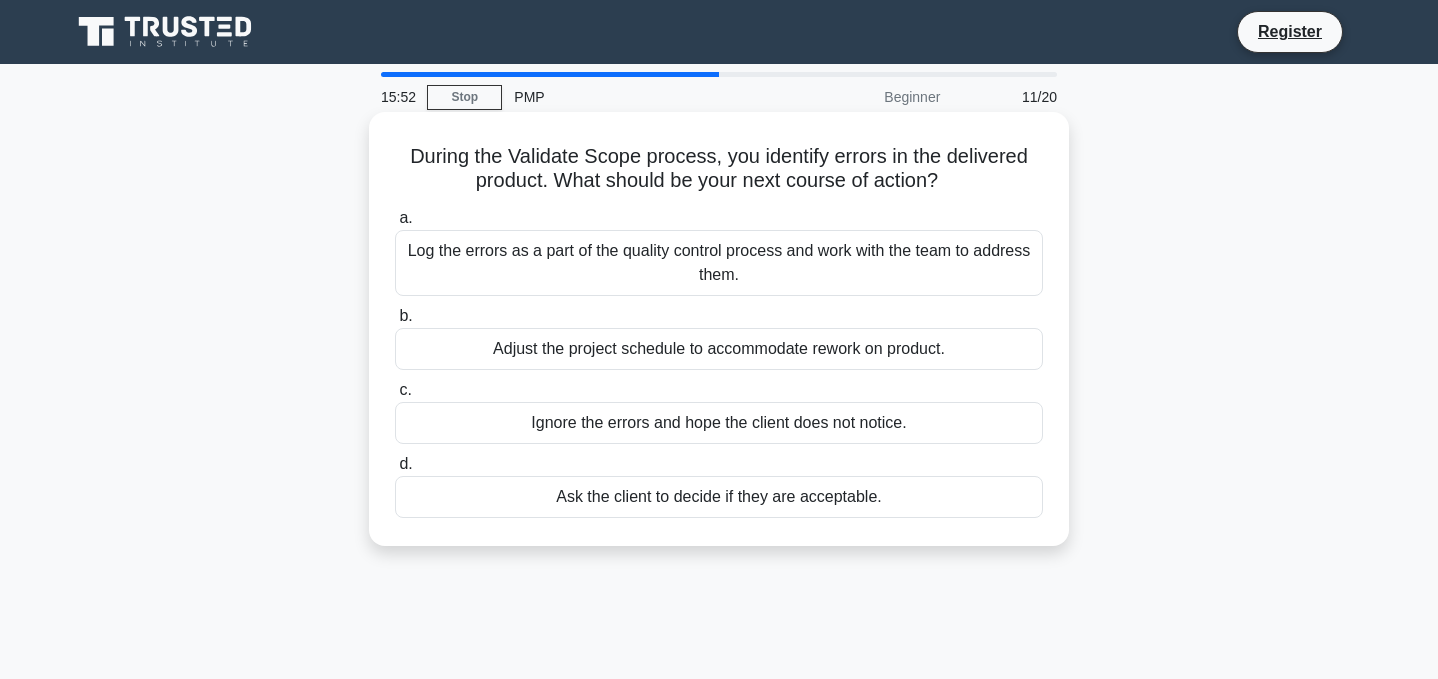click on "Log the errors as a part of the quality control process and work with the team to address them." at bounding box center [719, 263] 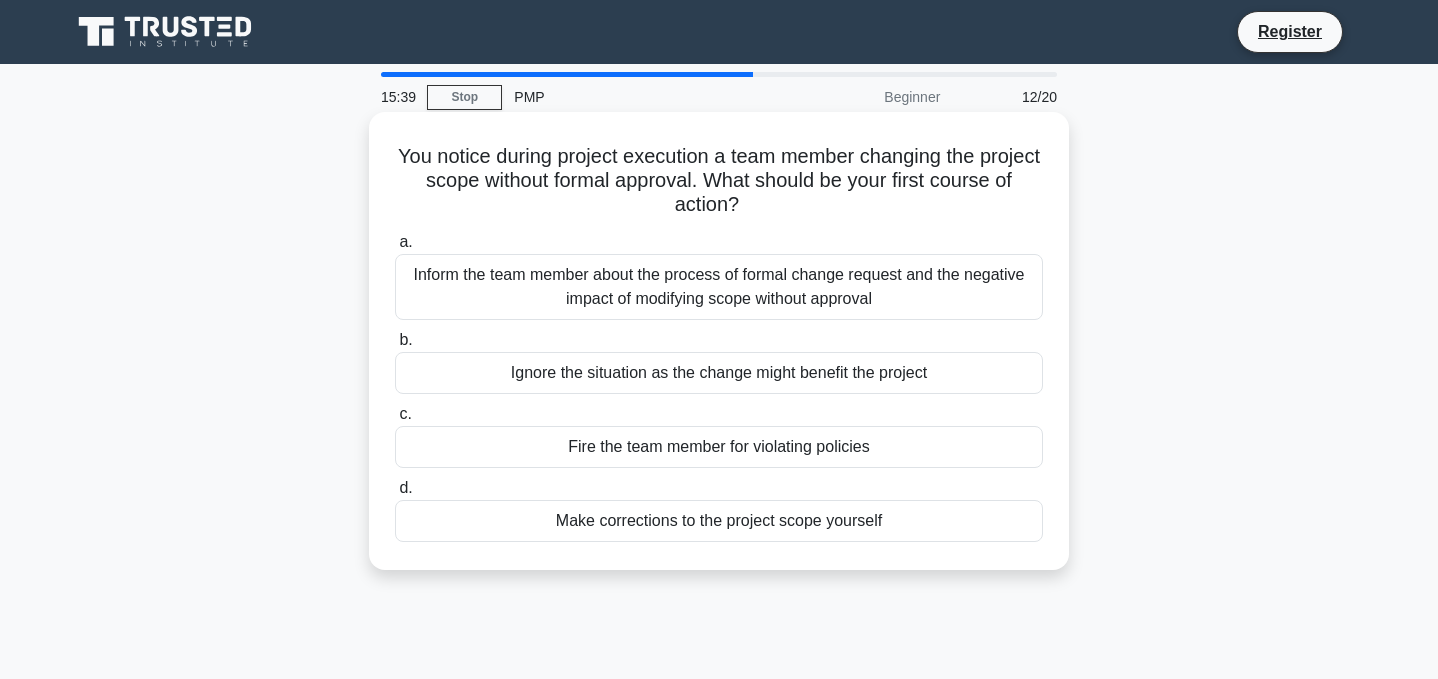 click on "Inform the team member about the process of formal change request and the negative impact of modifying scope without approval" at bounding box center (719, 287) 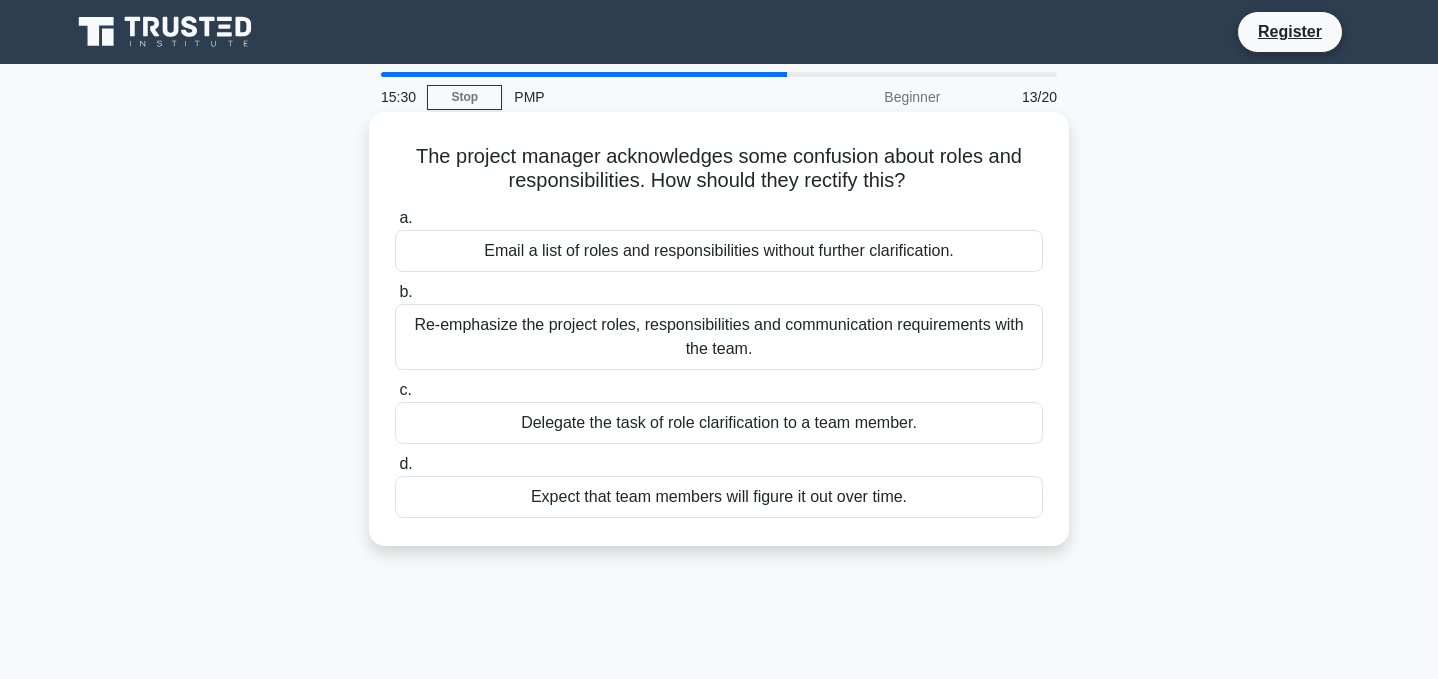 click on "Re-emphasize the project roles, responsibilities and communication requirements with the team." at bounding box center [719, 337] 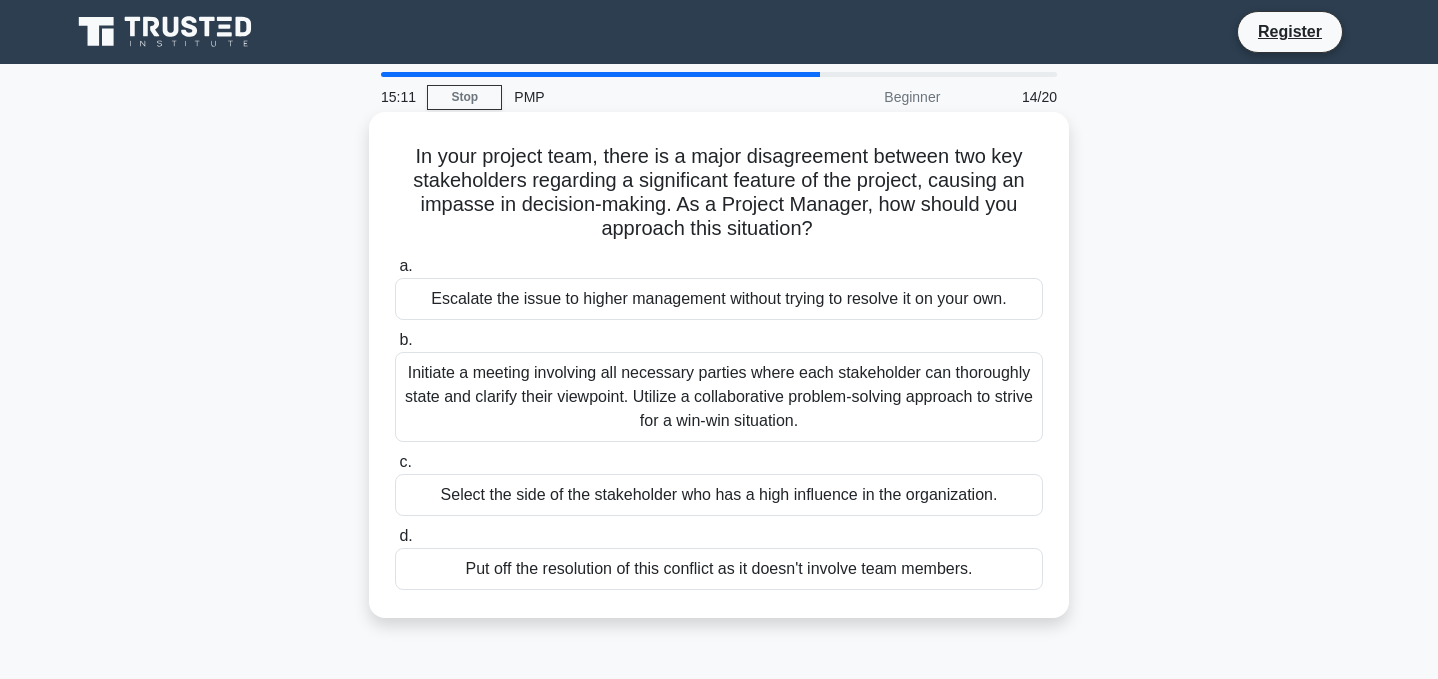 click on "Initiate a meeting involving all necessary parties where each stakeholder can thoroughly state and clarify their viewpoint. Utilize a collaborative problem-solving approach to strive for a win-win situation." at bounding box center (719, 397) 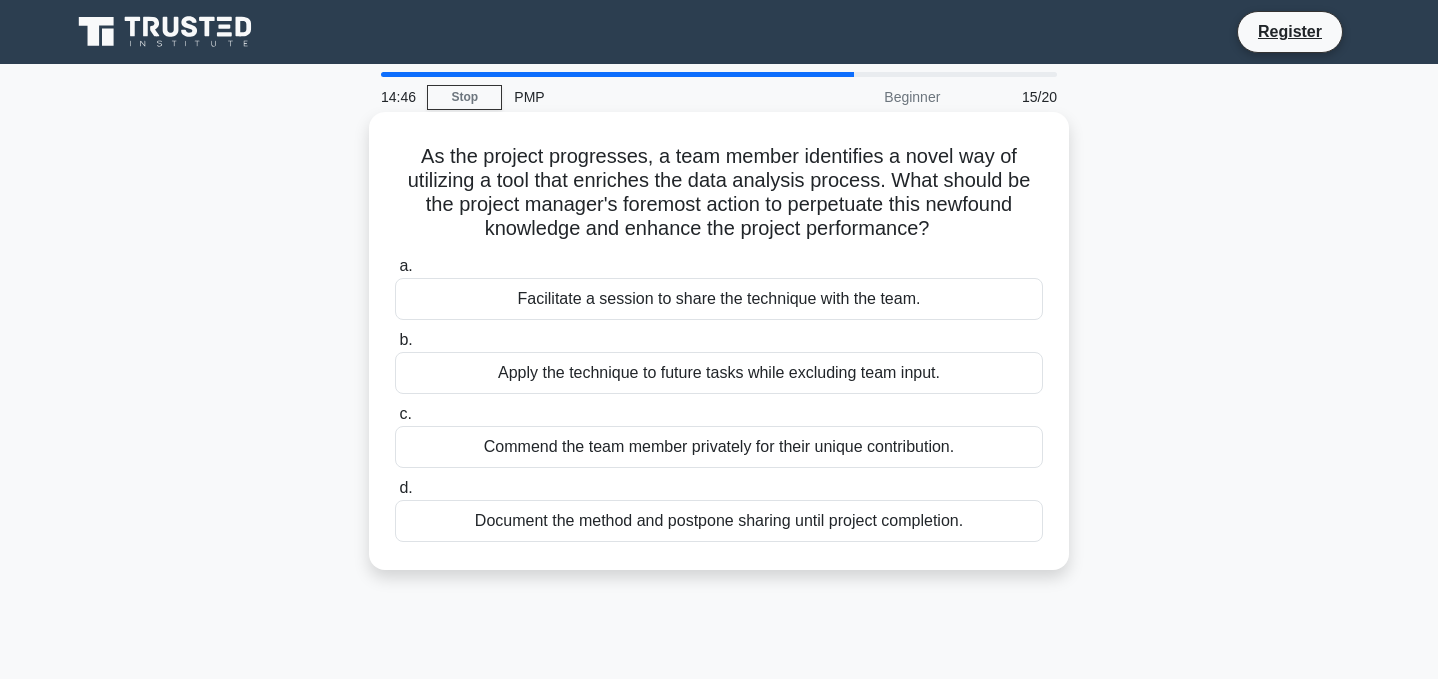 click on "Facilitate a session to share the technique with the team." at bounding box center (719, 299) 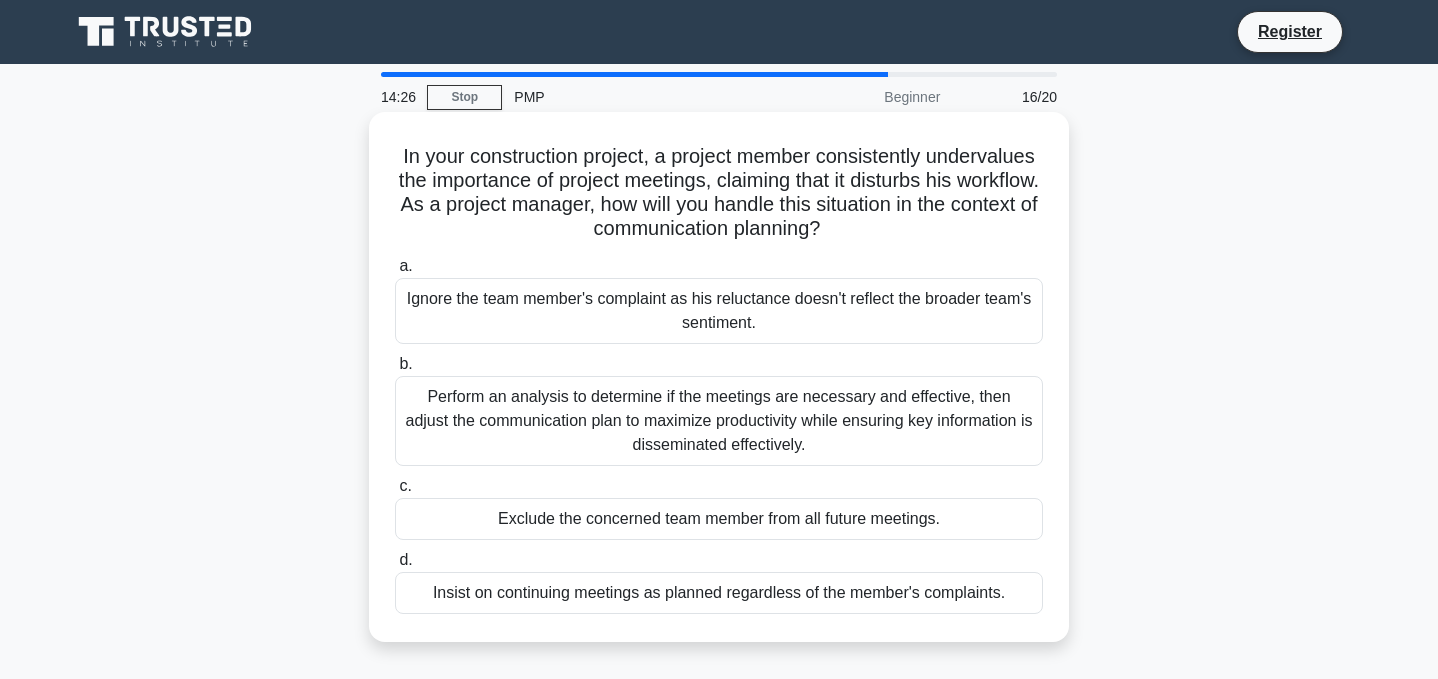 click on "Perform an analysis to determine if the meetings are necessary and effective, then adjust the communication plan to maximize productivity while ensuring key information is disseminated effectively." at bounding box center [719, 421] 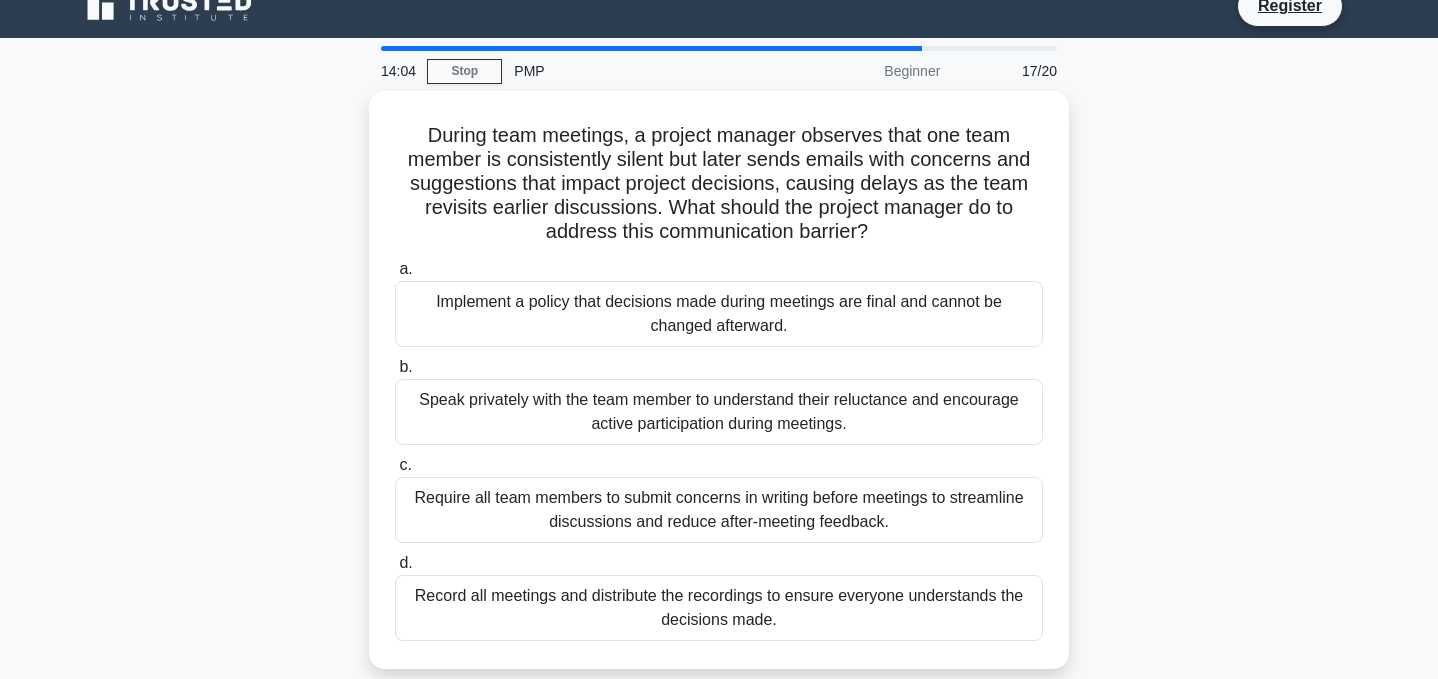 scroll, scrollTop: 27, scrollLeft: 0, axis: vertical 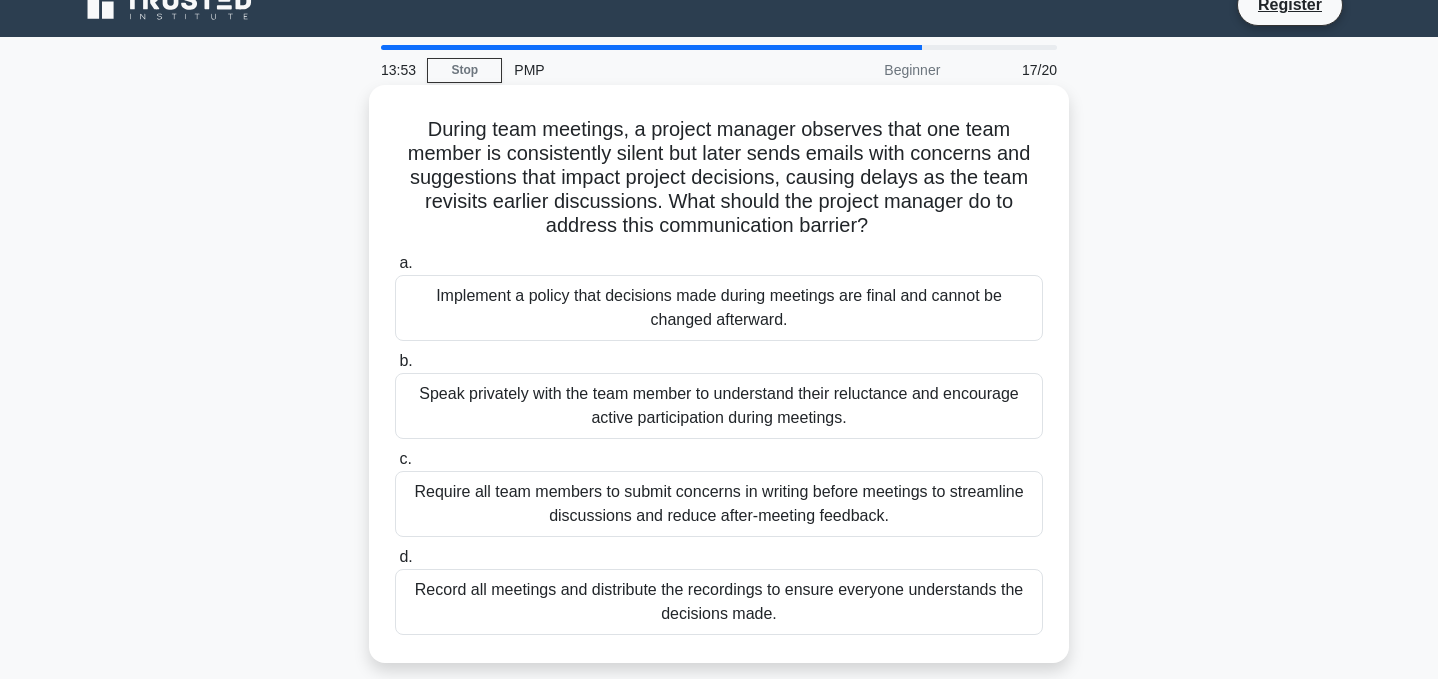 click on "Speak privately with the team member to understand their reluctance and encourage active participation during meetings." at bounding box center [719, 406] 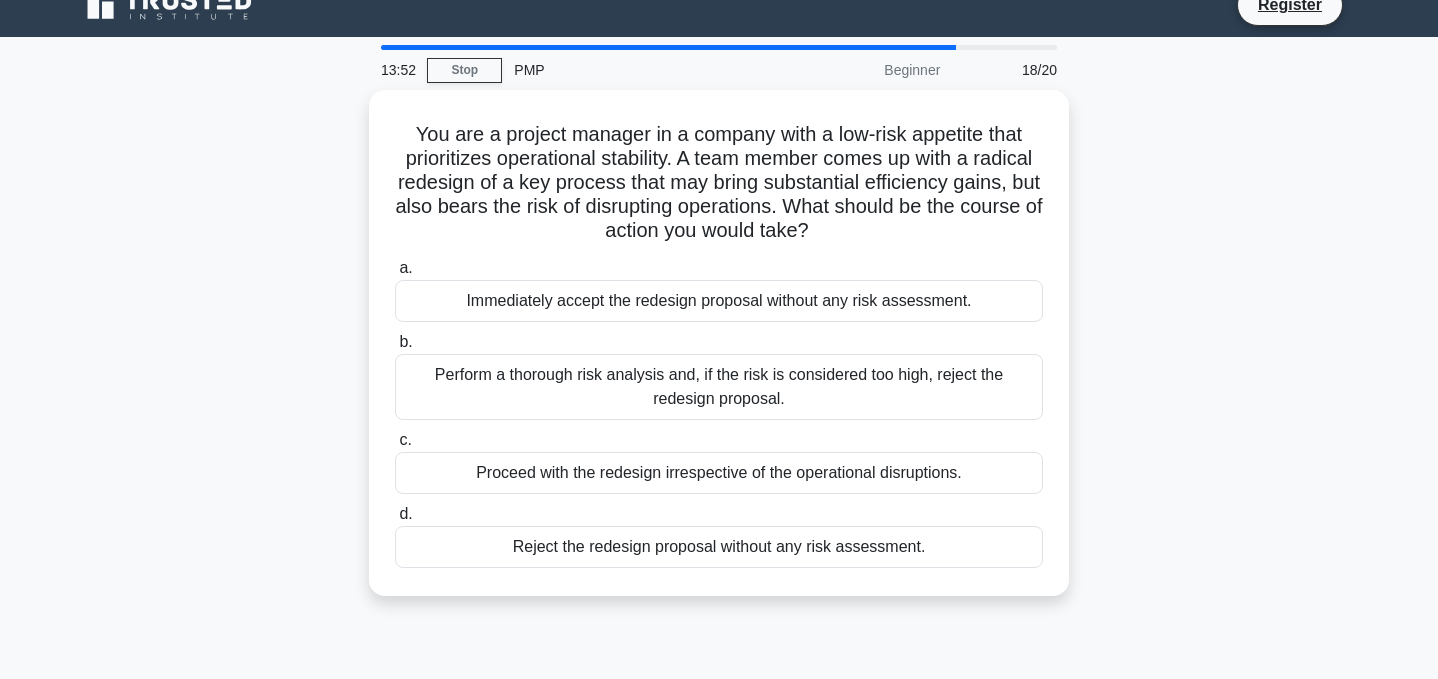 scroll, scrollTop: 0, scrollLeft: 0, axis: both 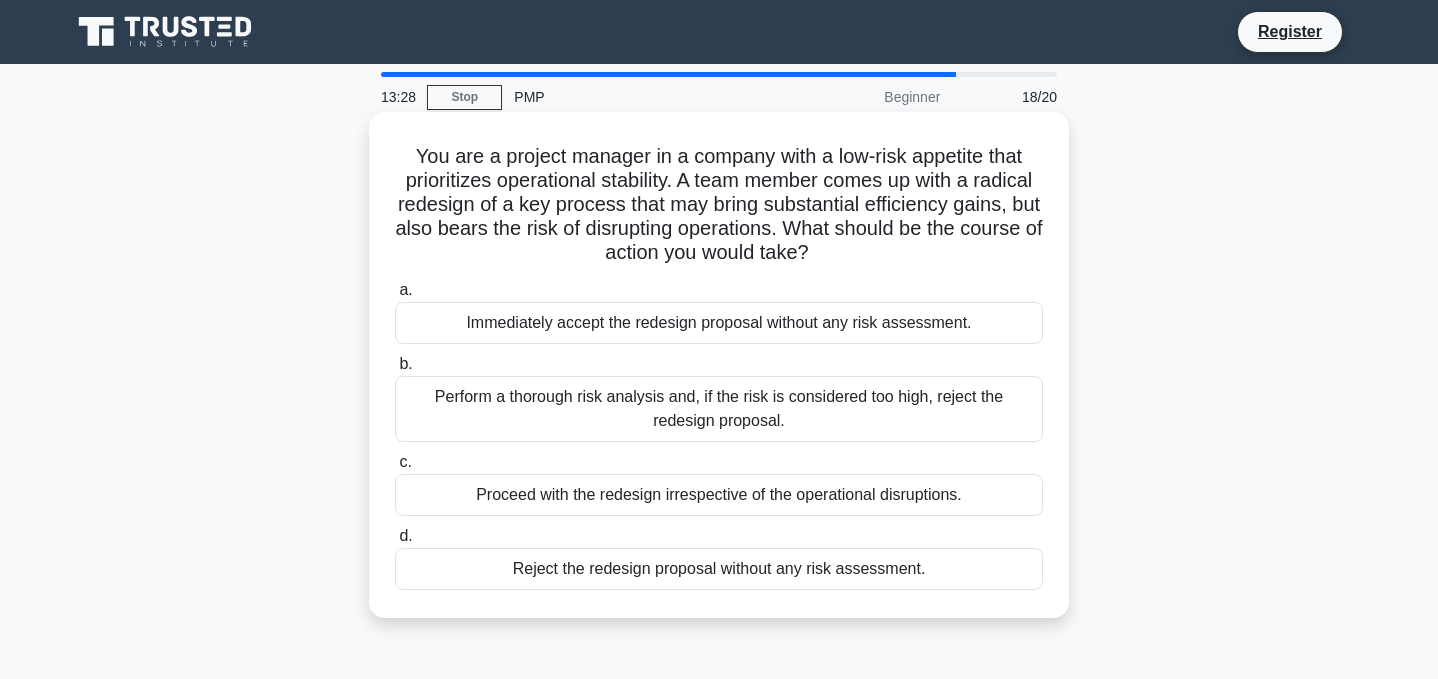 click on "Perform a thorough risk analysis and, if the risk is considered too high, reject the redesign proposal." at bounding box center (719, 409) 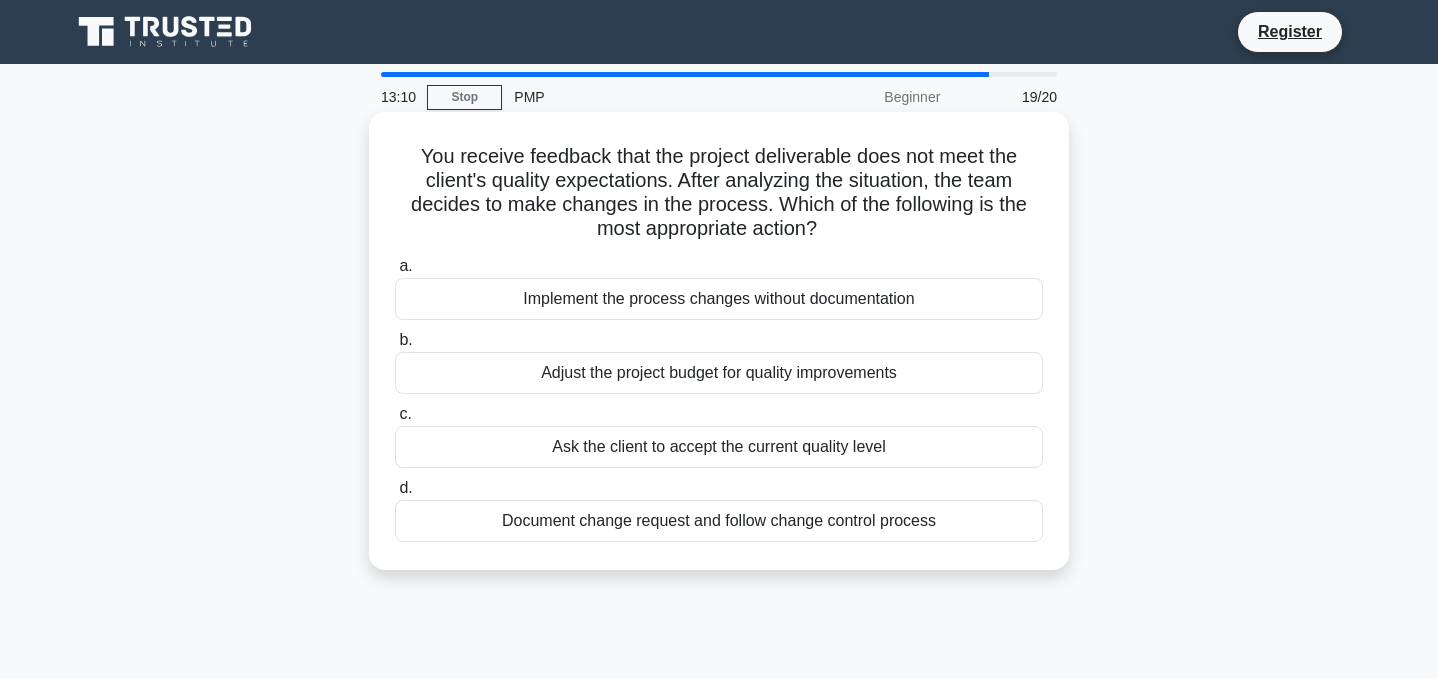 click on "Document change request and follow change control process" at bounding box center [719, 521] 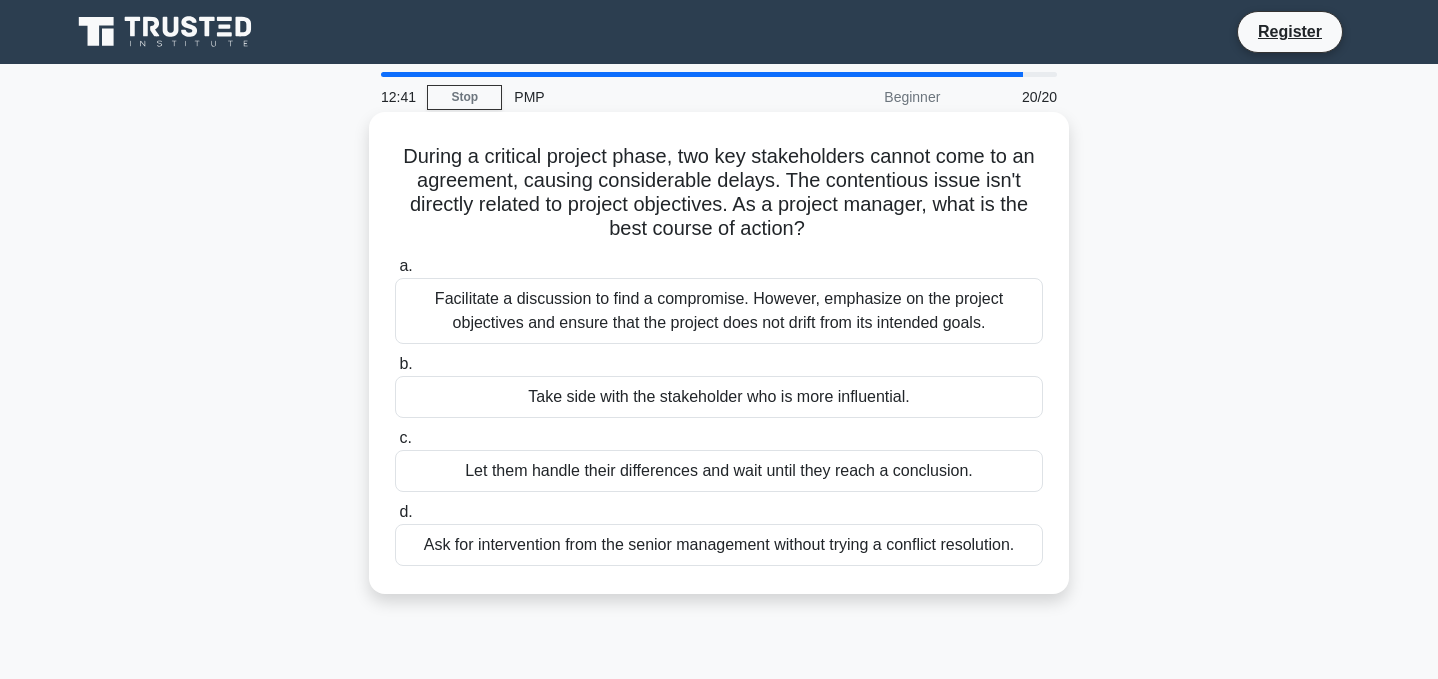 click on "Facilitate a discussion to find a compromise. However, emphasize on the project objectives and ensure that the project does not drift from its intended goals." at bounding box center [719, 311] 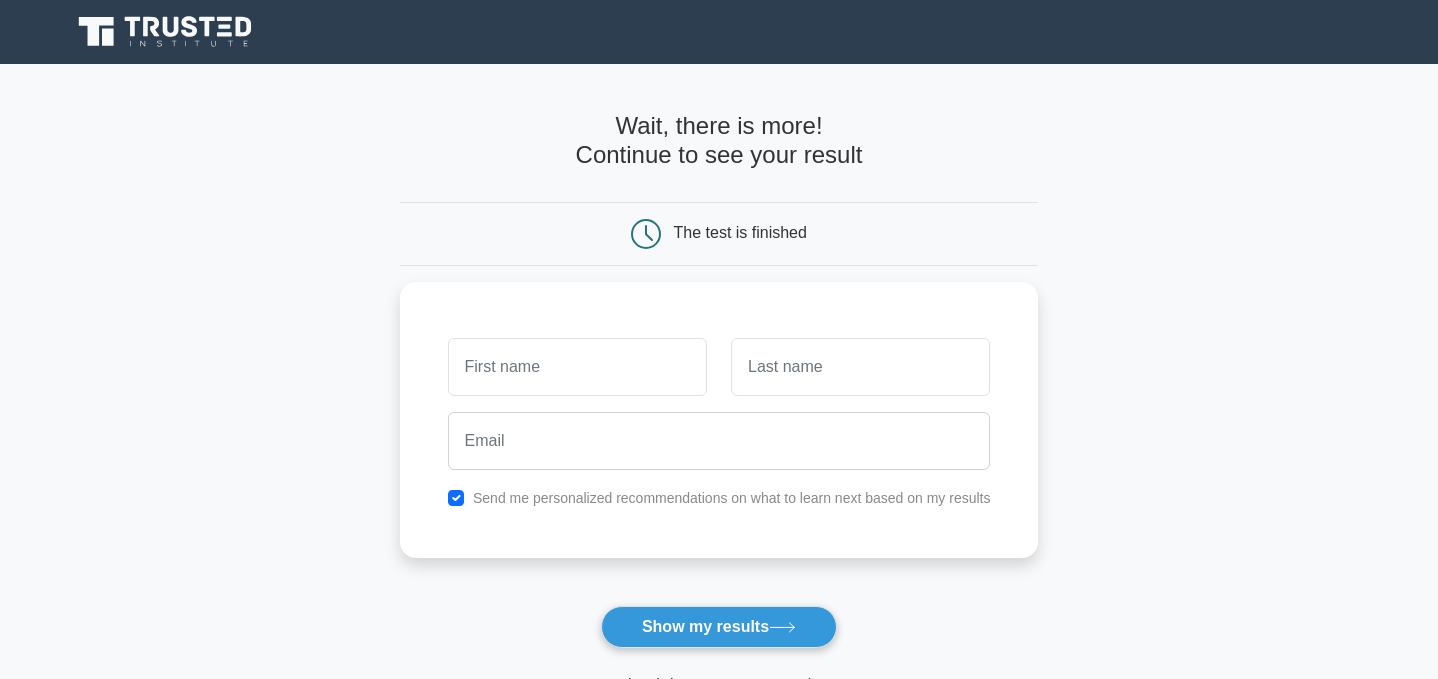 scroll, scrollTop: 0, scrollLeft: 0, axis: both 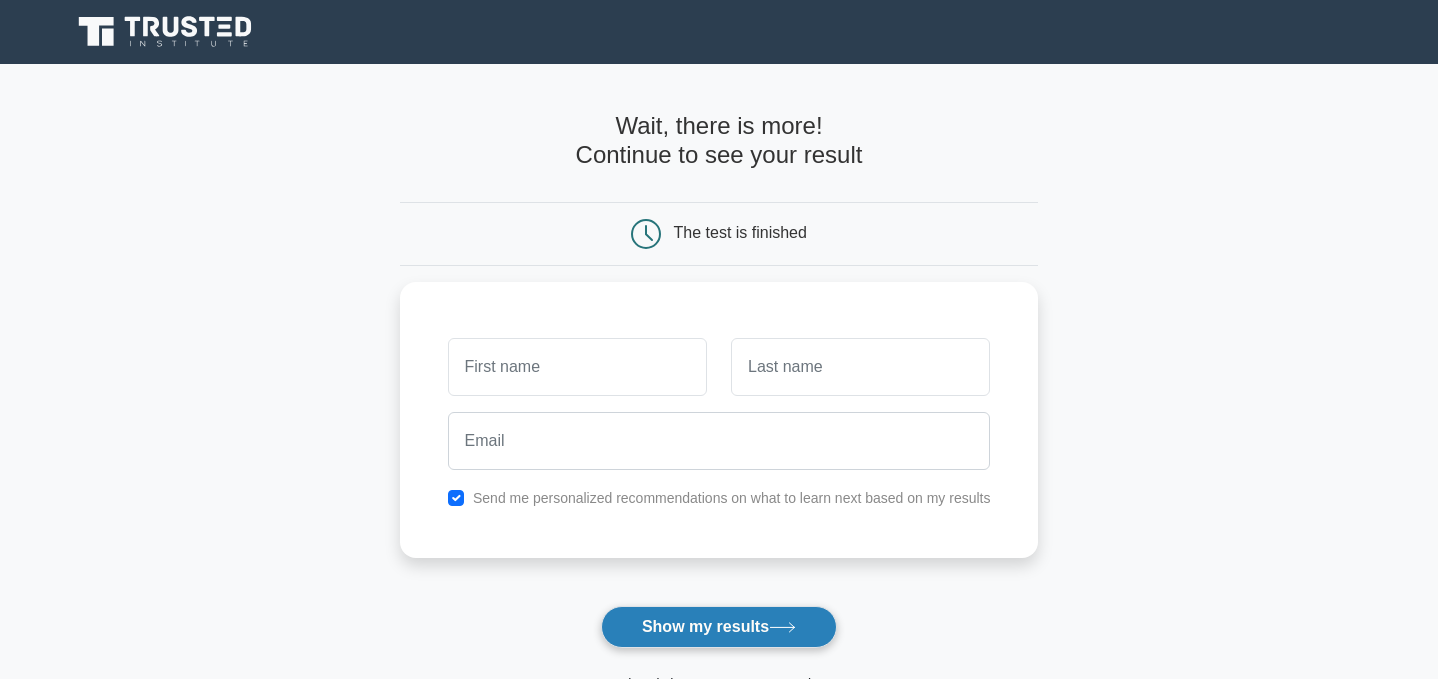 click on "Show my results" at bounding box center (719, 627) 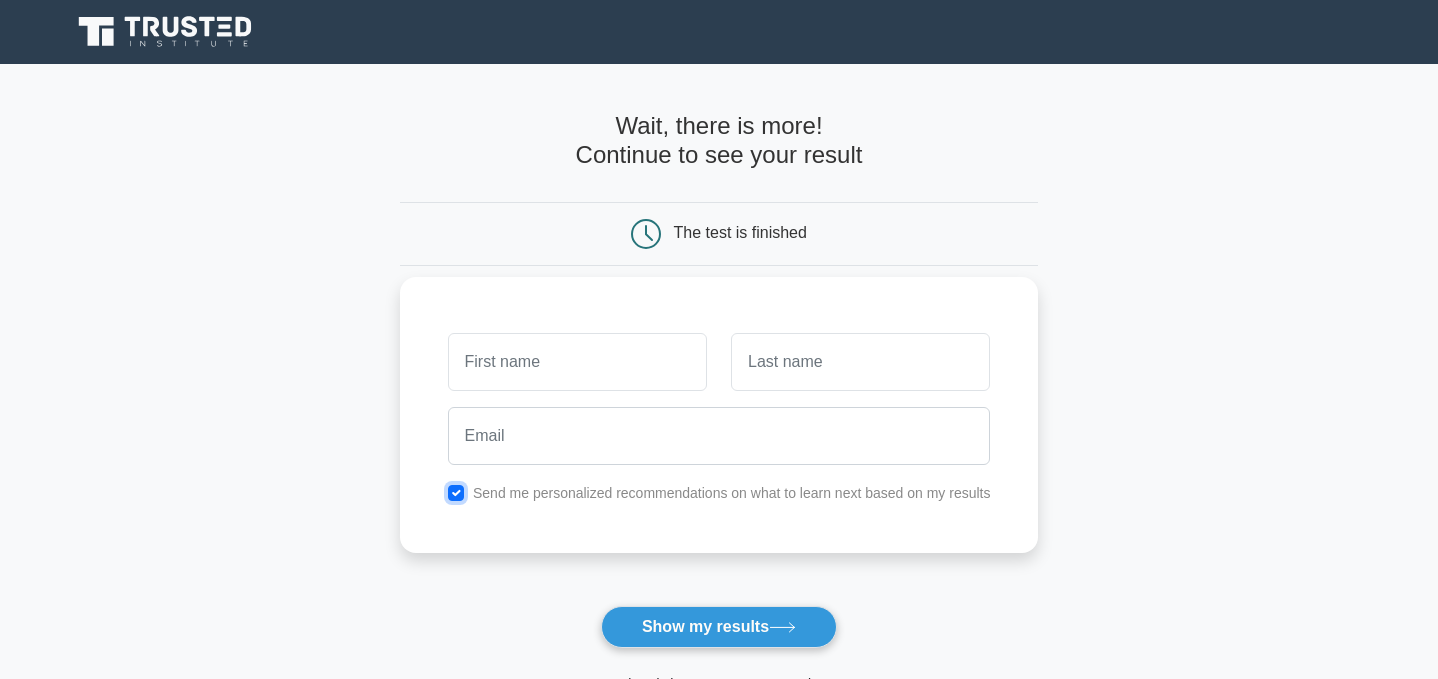 click at bounding box center [456, 493] 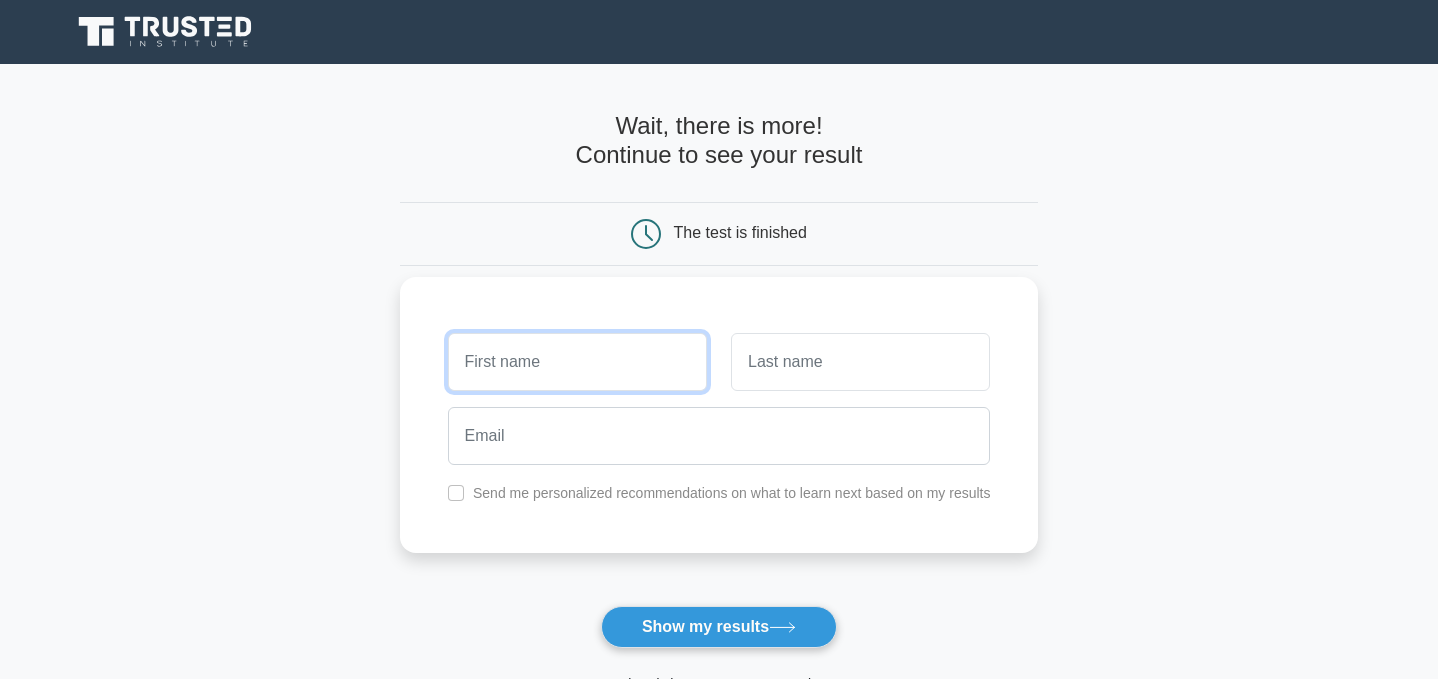 click at bounding box center [577, 362] 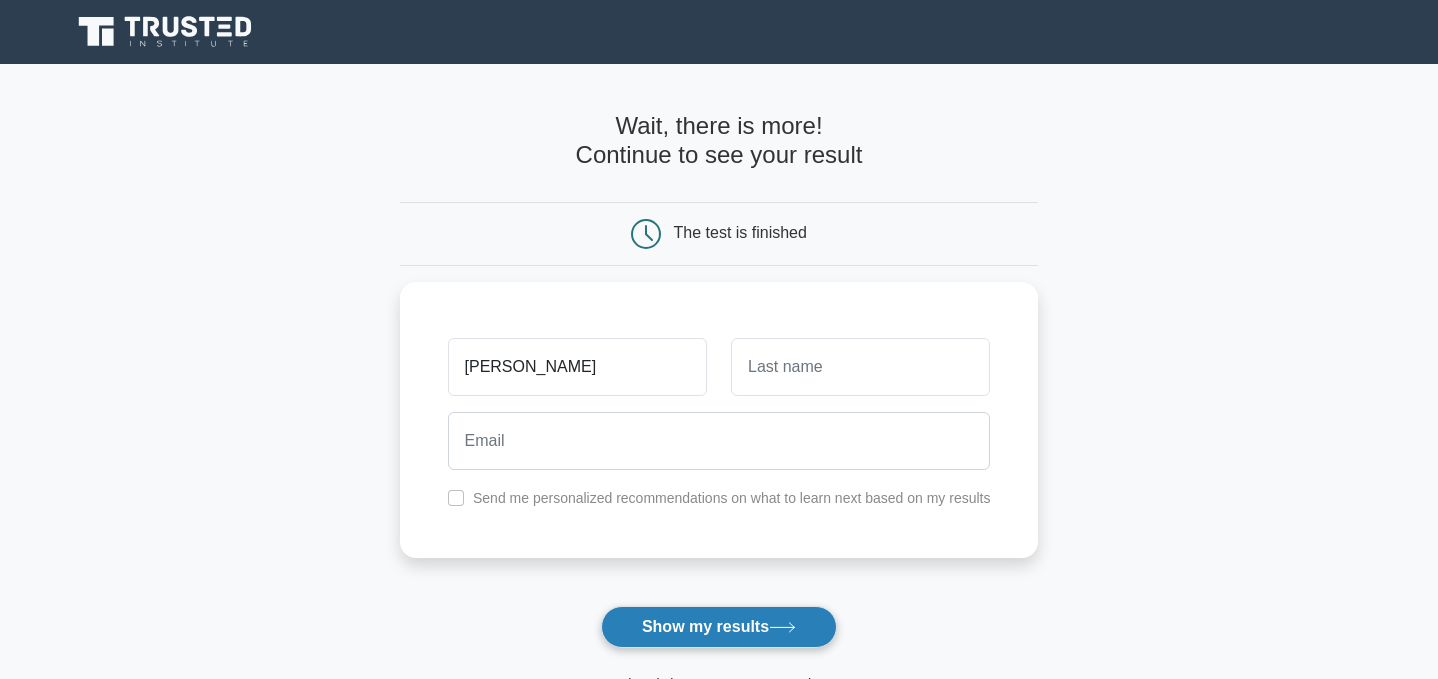 click on "Show my results" at bounding box center (719, 627) 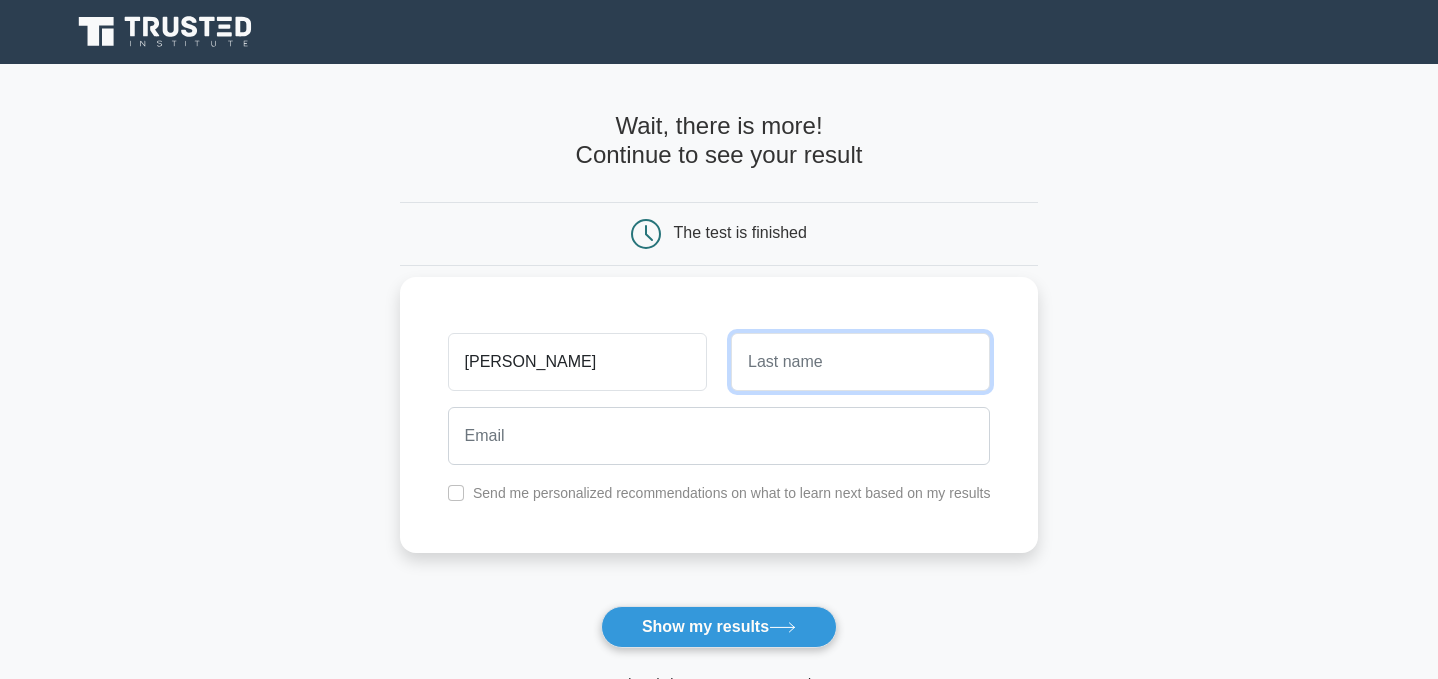 click at bounding box center [860, 362] 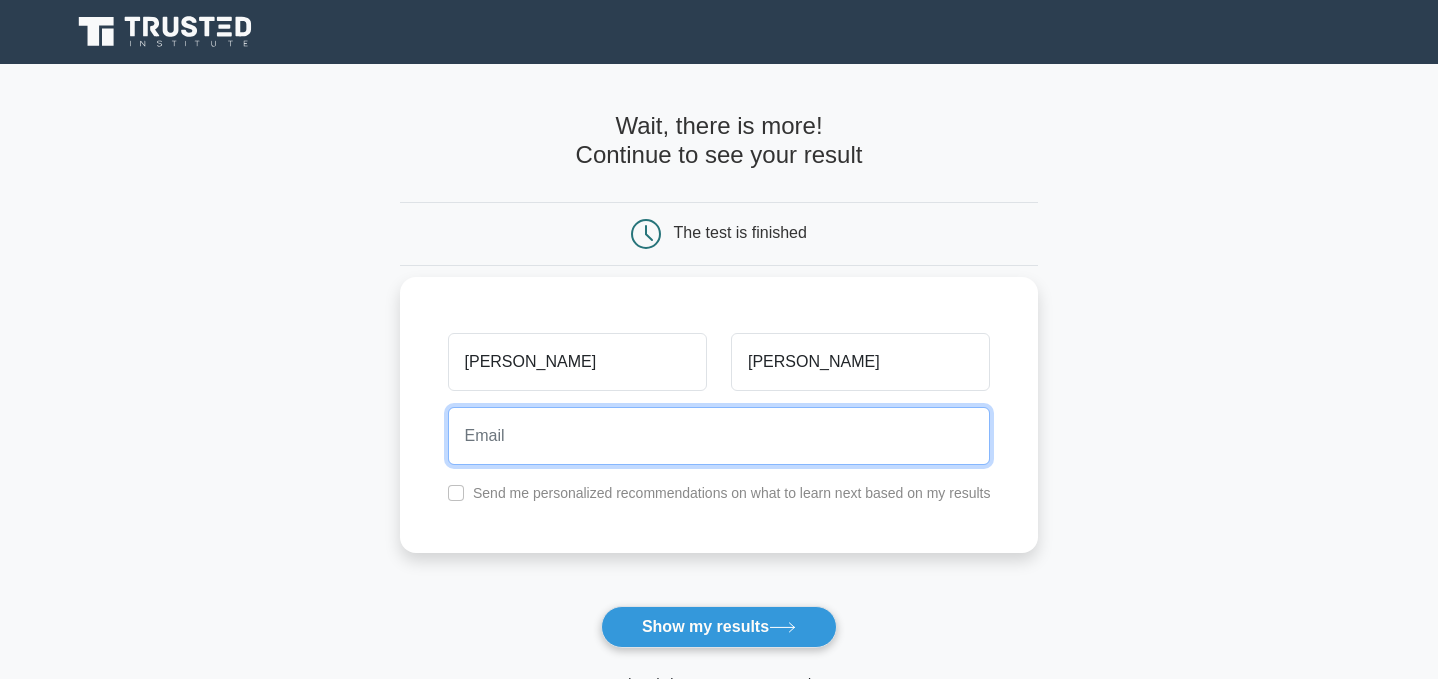 click at bounding box center (719, 436) 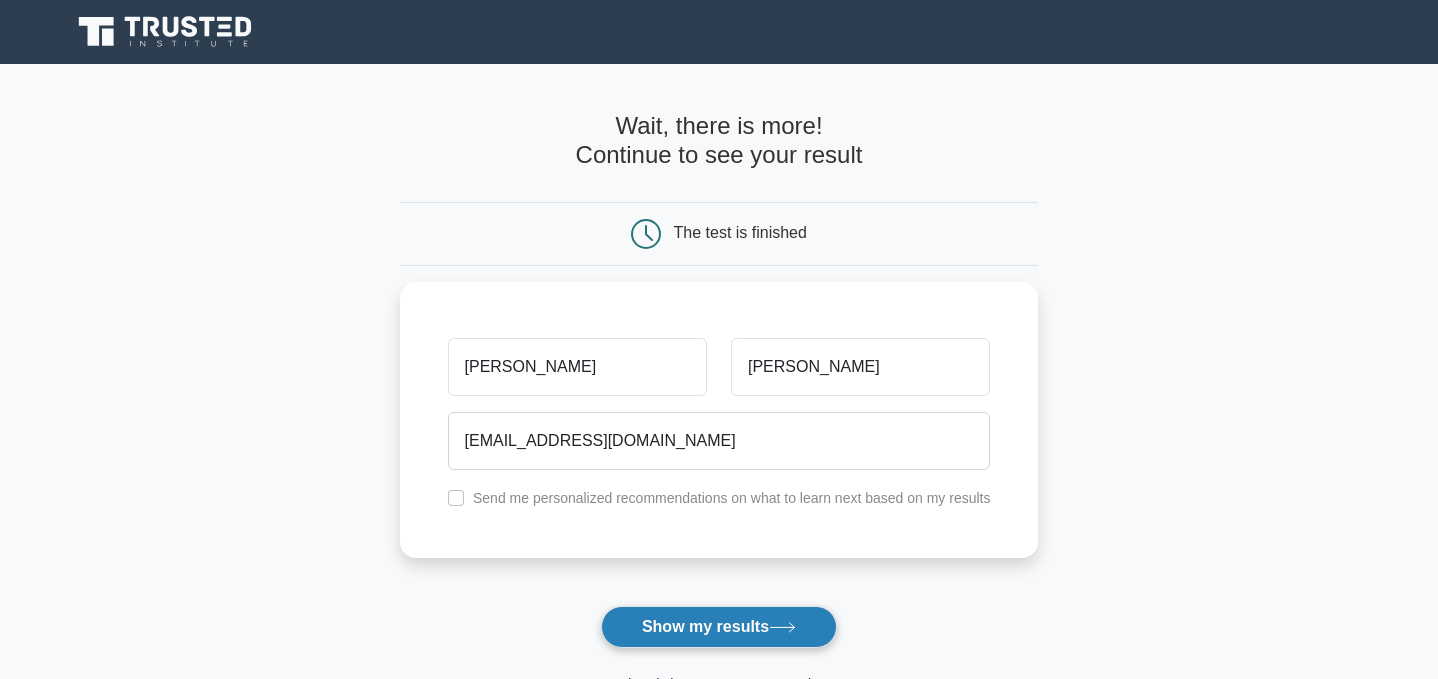 click on "Show my results" at bounding box center (719, 627) 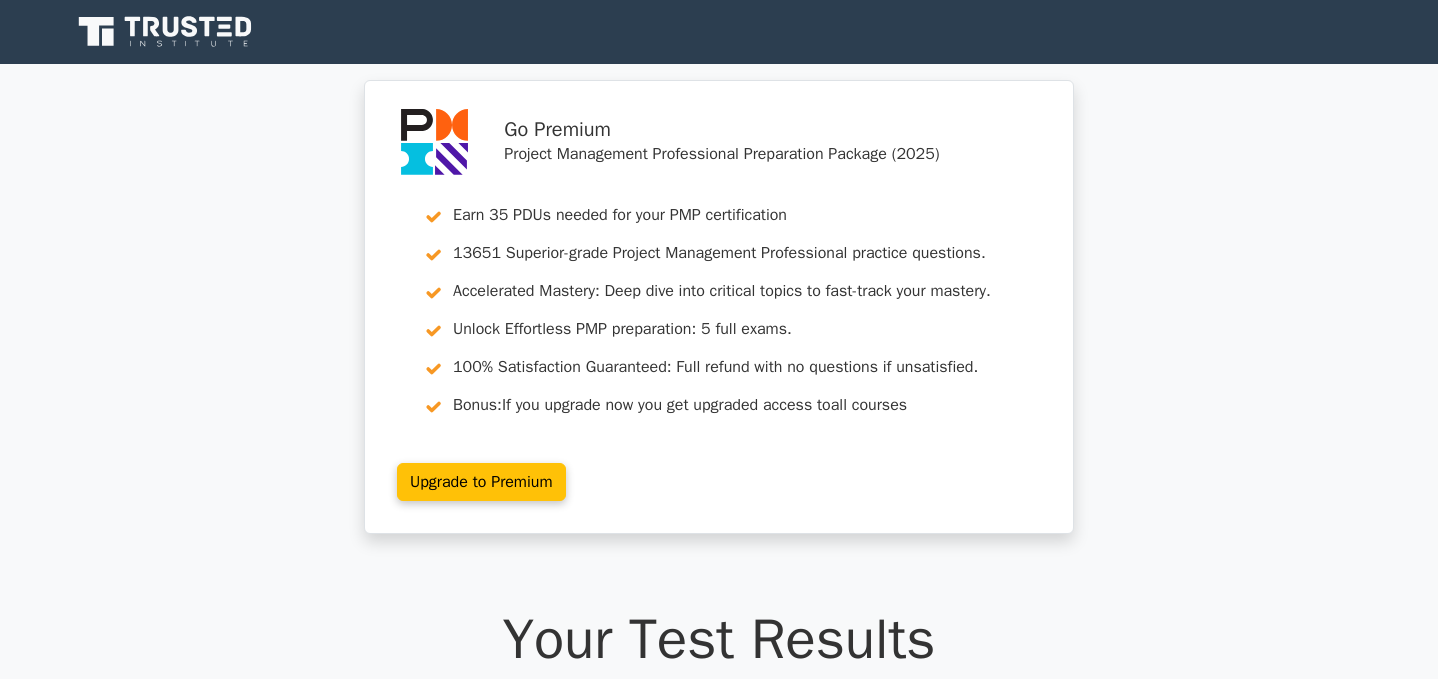 scroll, scrollTop: 0, scrollLeft: 0, axis: both 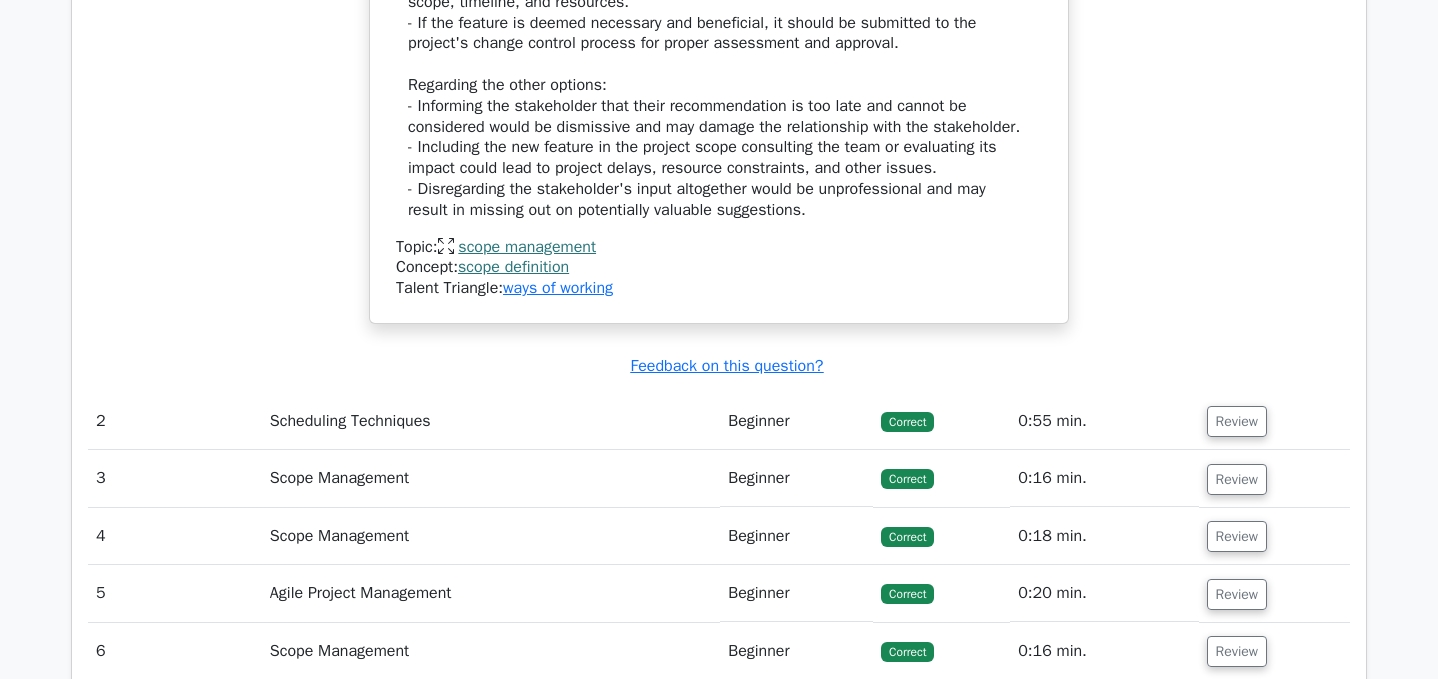 click on "Beginner" at bounding box center [796, 421] 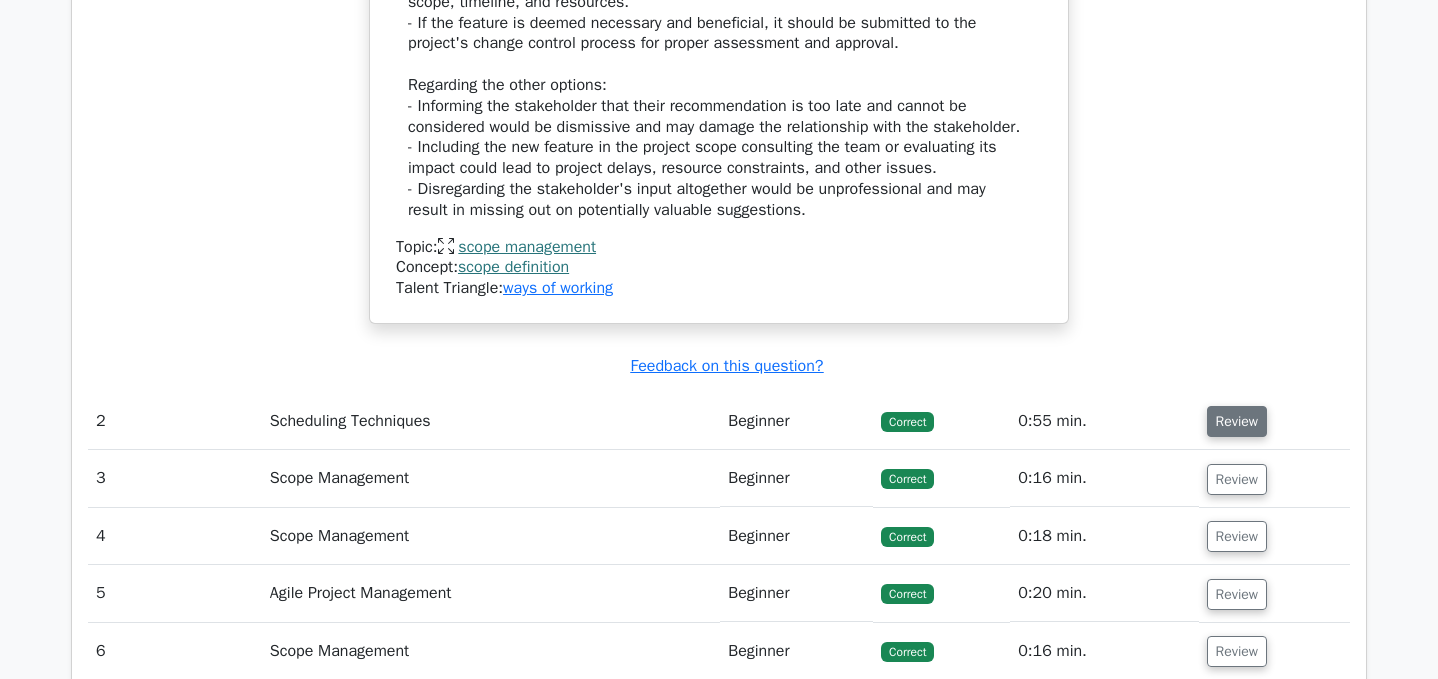 click on "Review" at bounding box center [1237, 421] 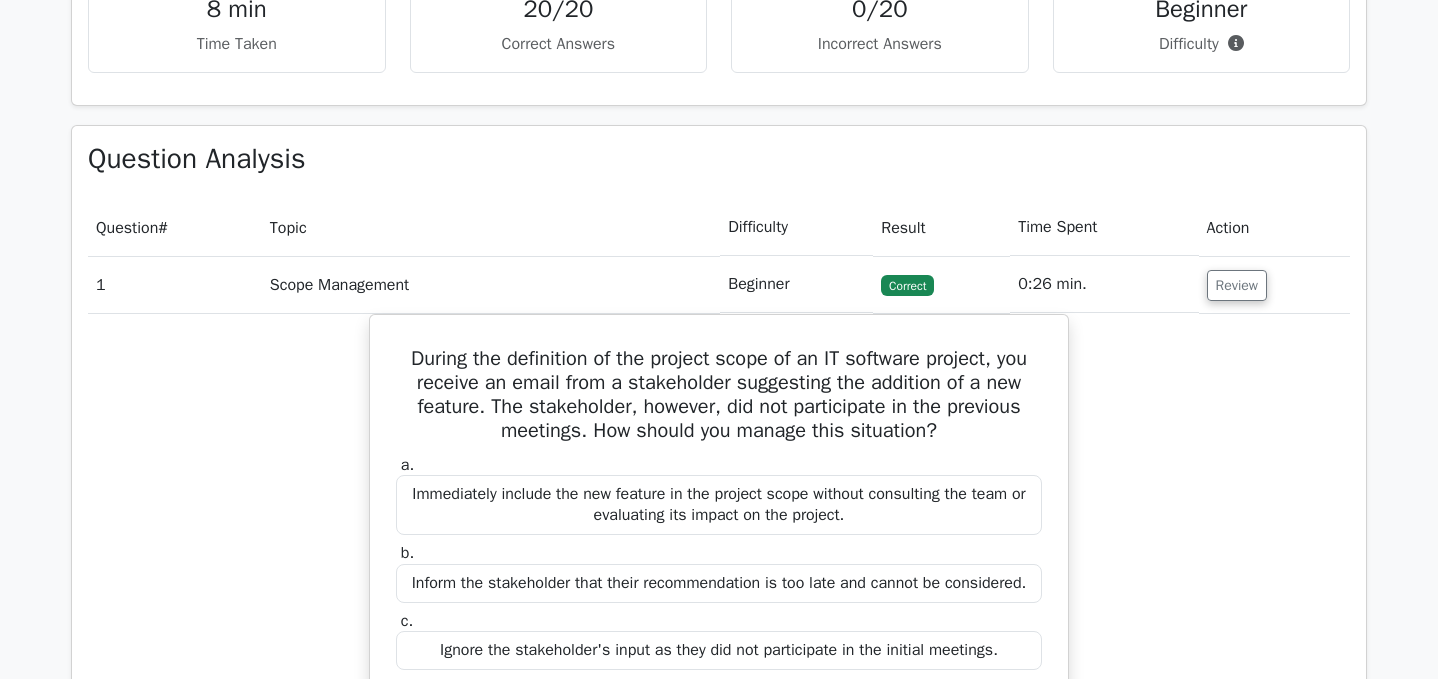 scroll, scrollTop: 1378, scrollLeft: 0, axis: vertical 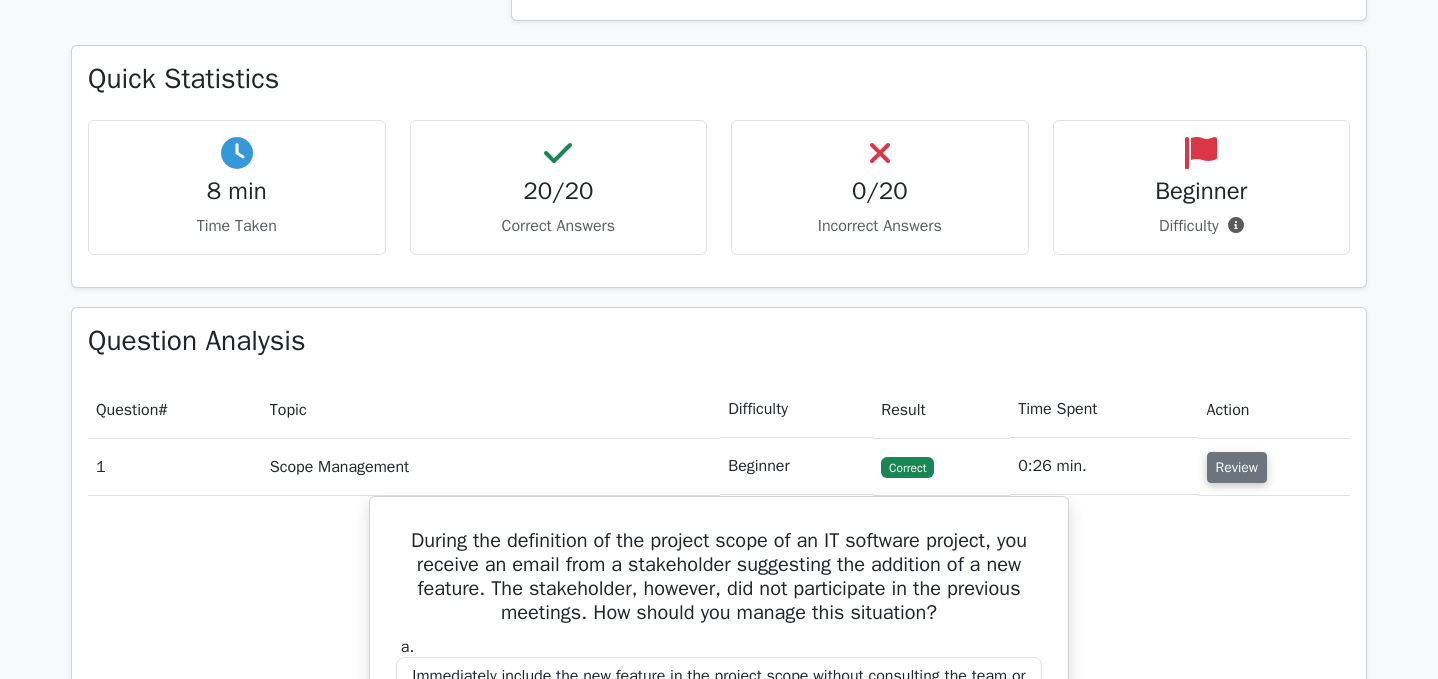 click on "Review" at bounding box center [1237, 467] 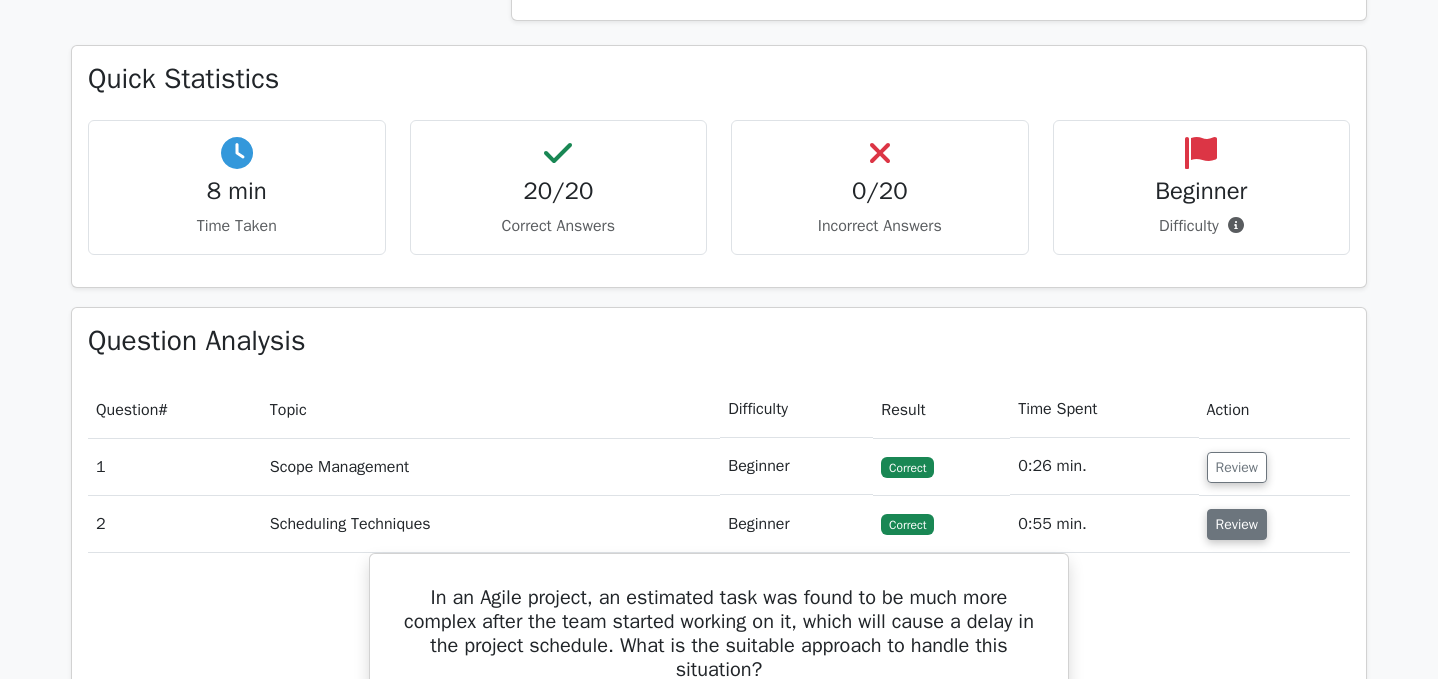 click on "Review" at bounding box center (1237, 524) 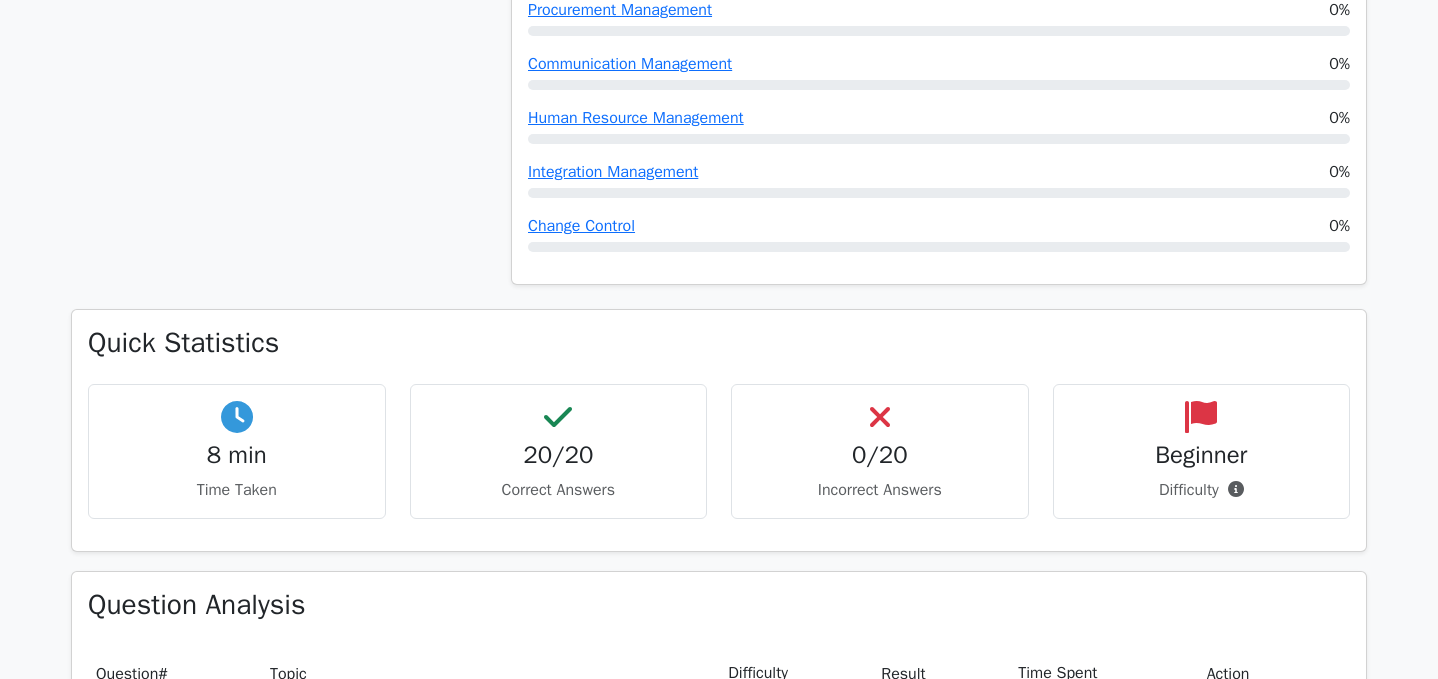 scroll, scrollTop: 1044, scrollLeft: 0, axis: vertical 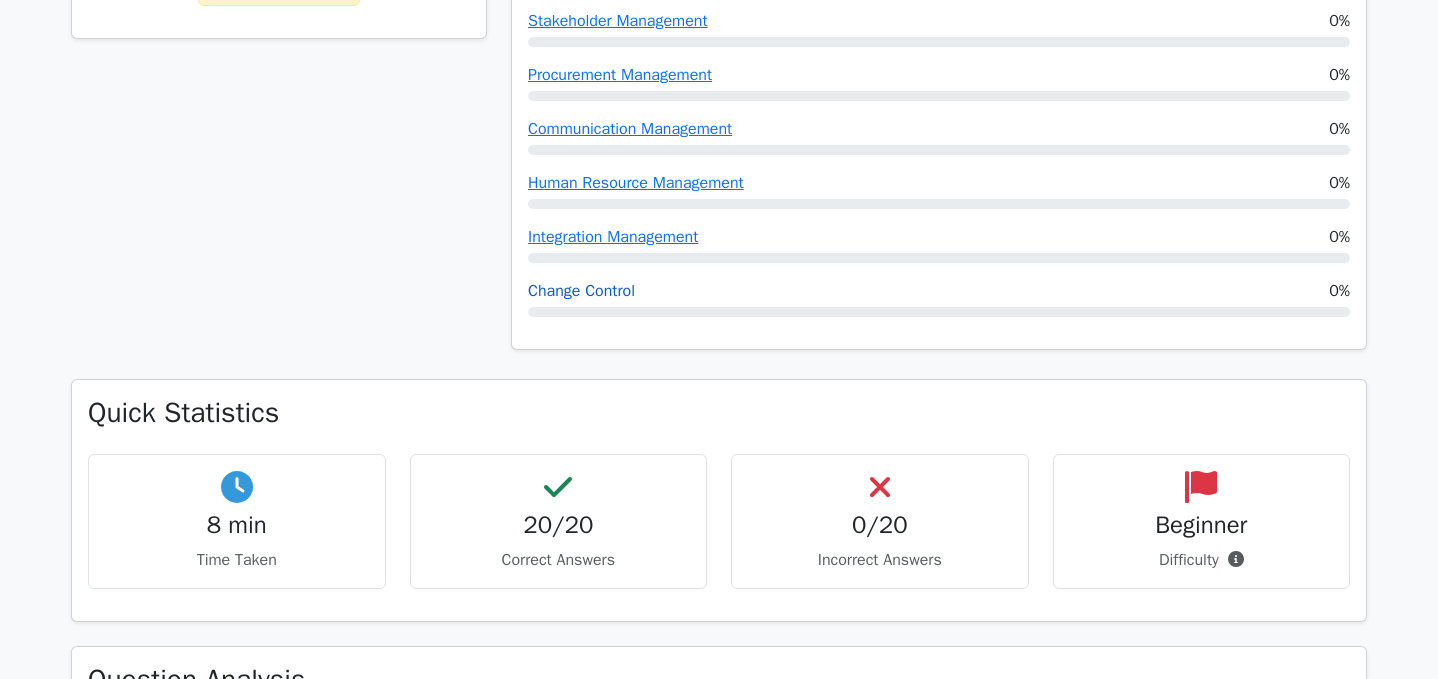 click on "Change Control" at bounding box center [581, 291] 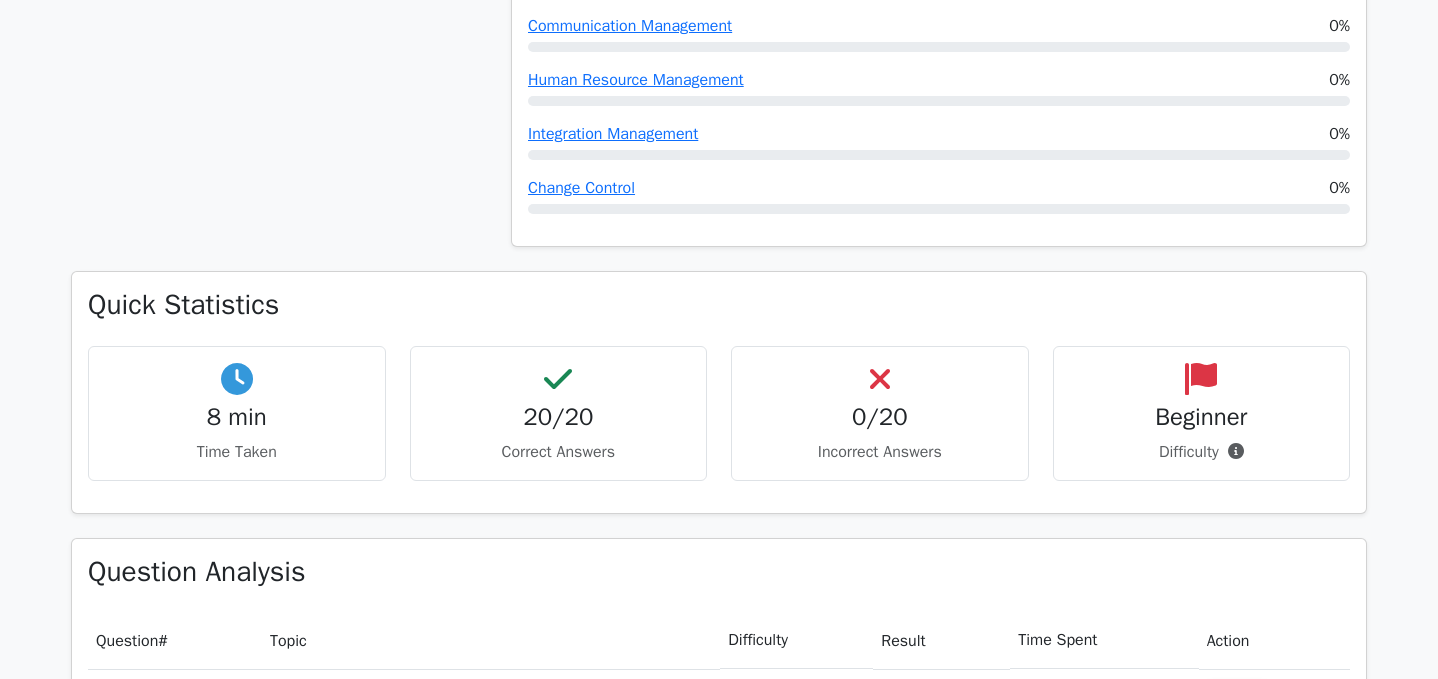 scroll, scrollTop: 1151, scrollLeft: 0, axis: vertical 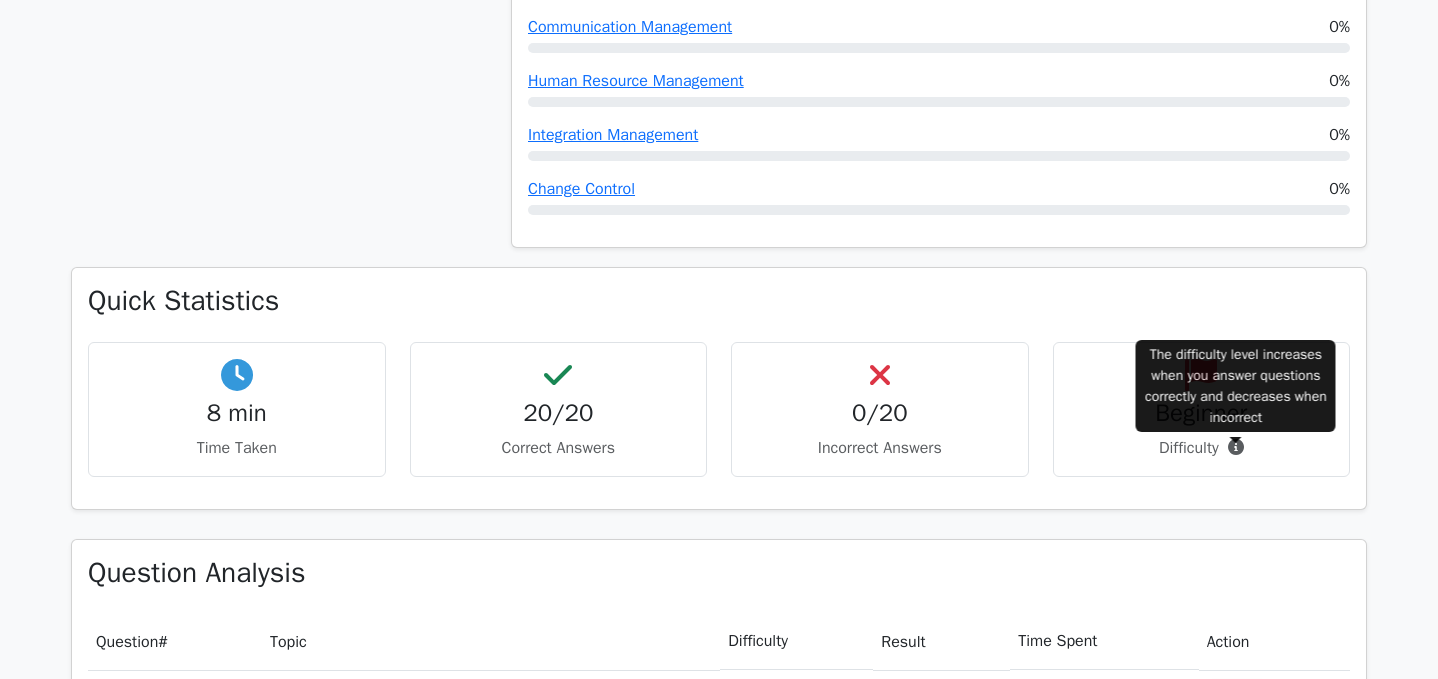 click at bounding box center [1236, 447] 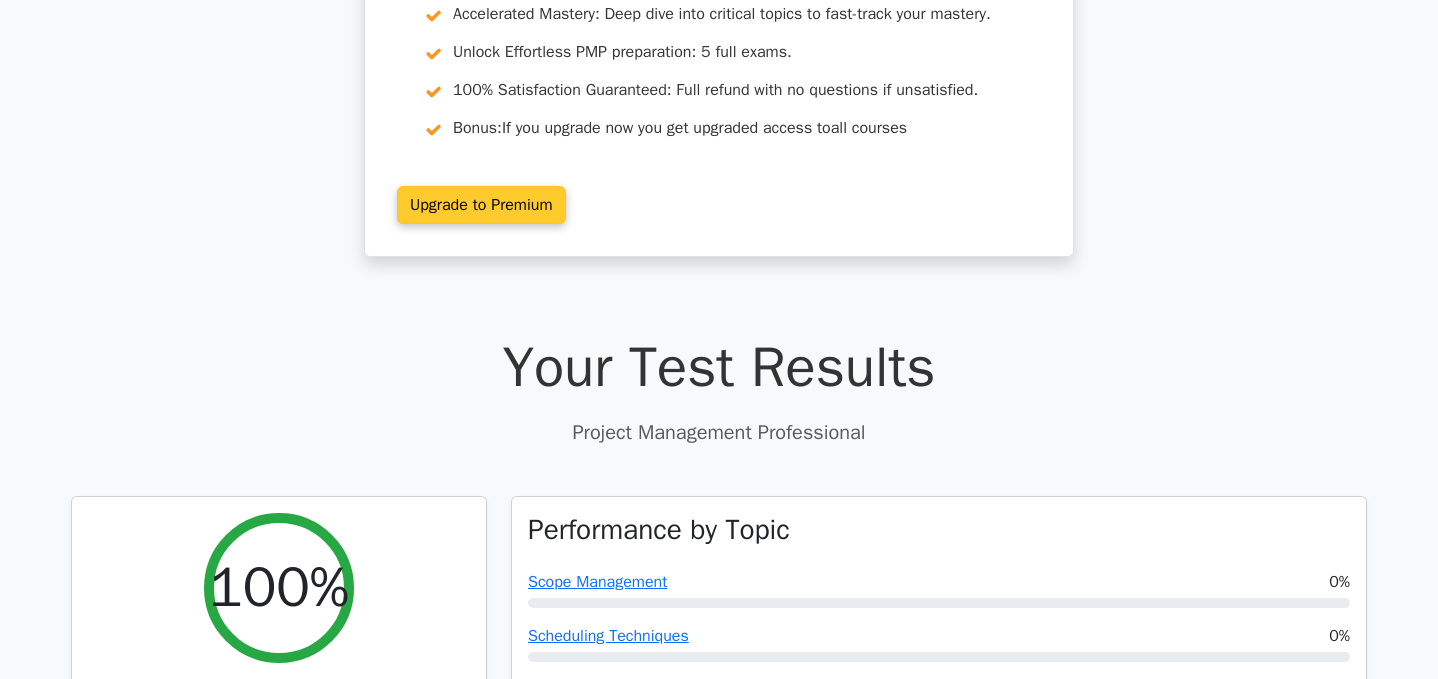 scroll, scrollTop: 140, scrollLeft: 0, axis: vertical 